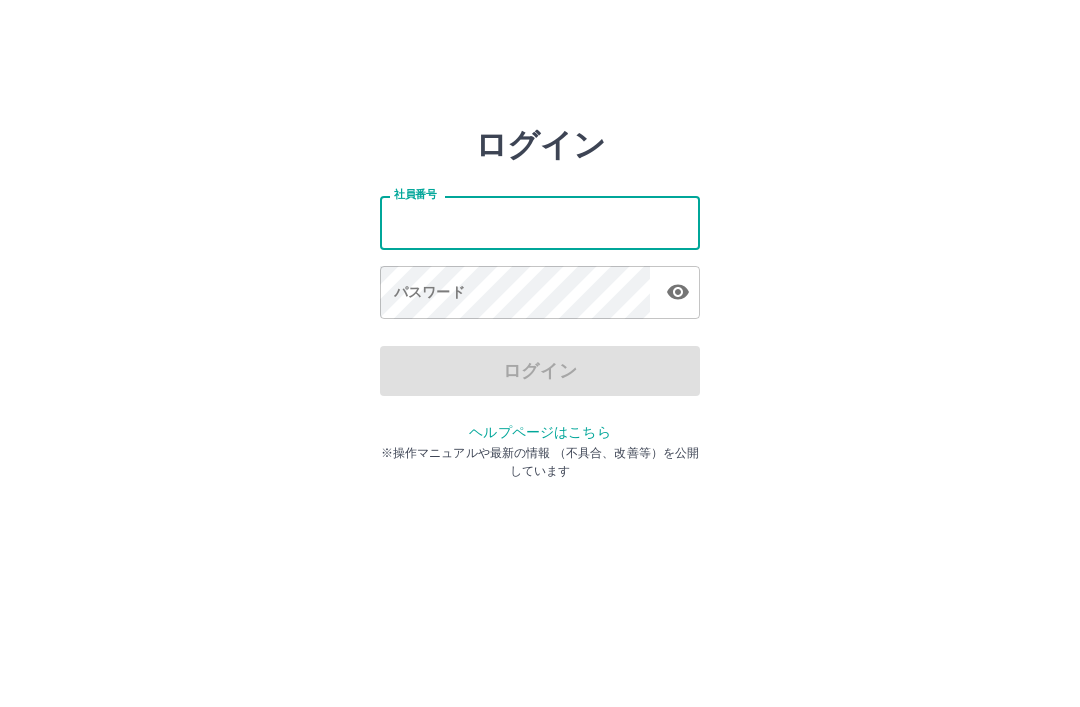 scroll, scrollTop: 0, scrollLeft: 0, axis: both 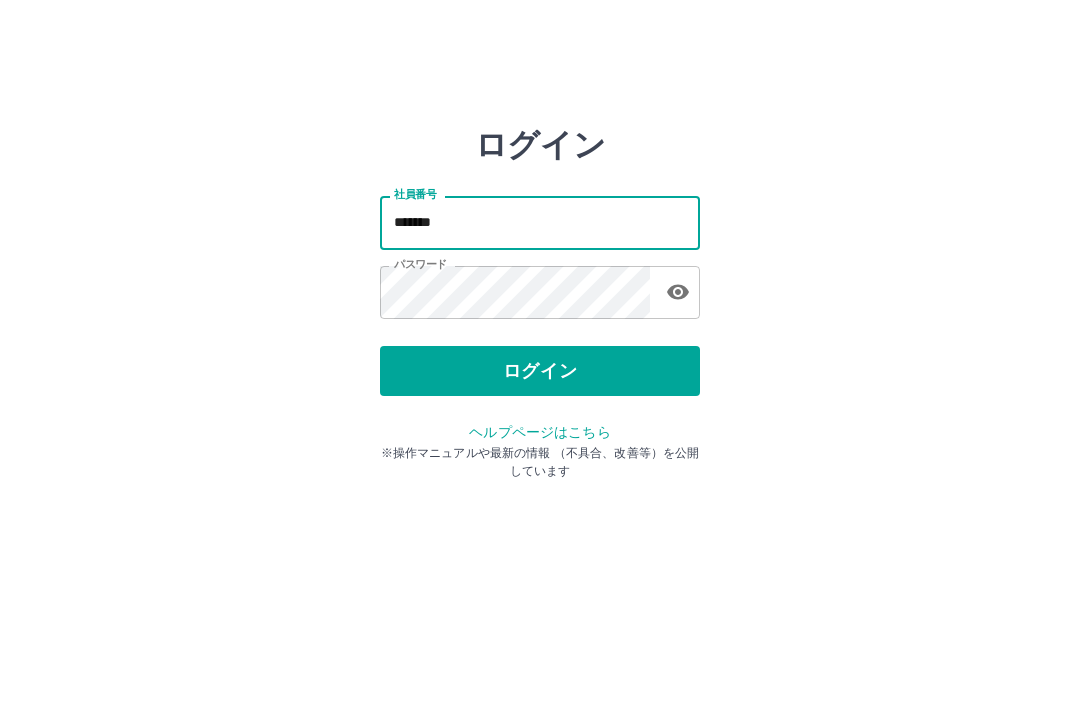 click on "*******" at bounding box center (540, 222) 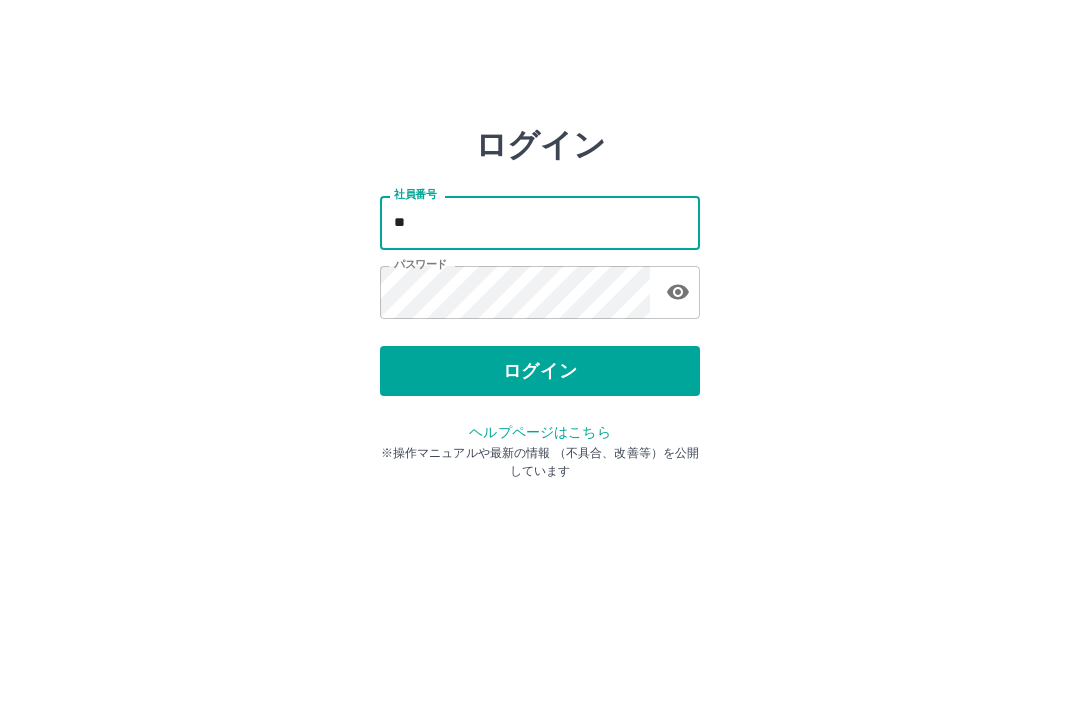 type on "*" 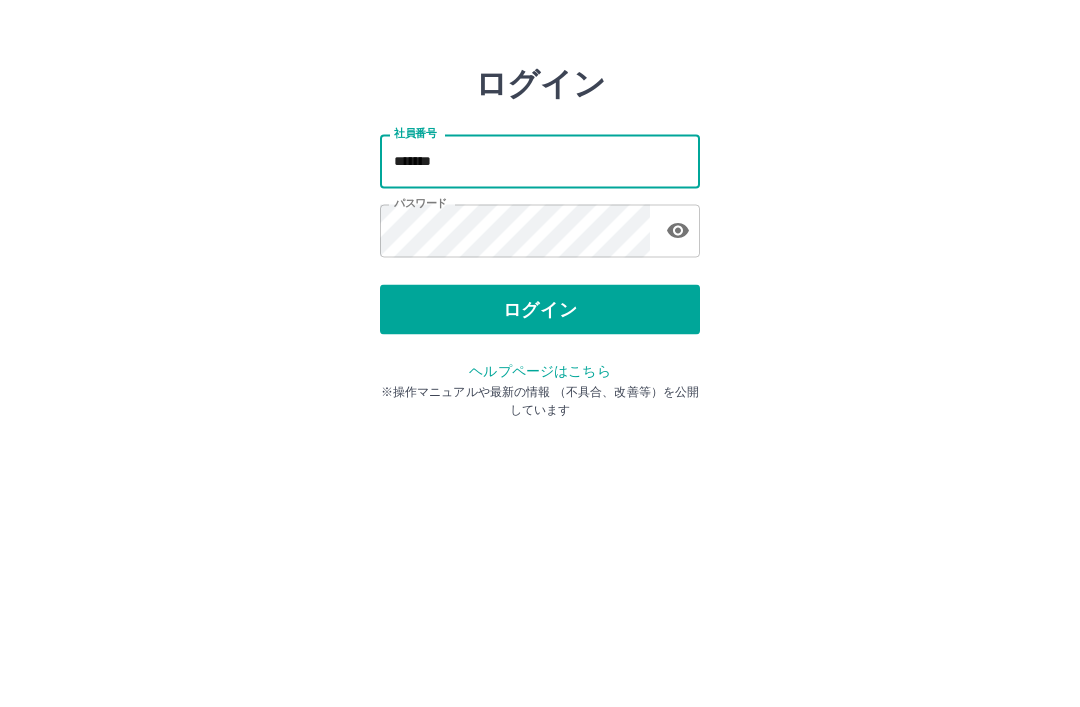 type on "*******" 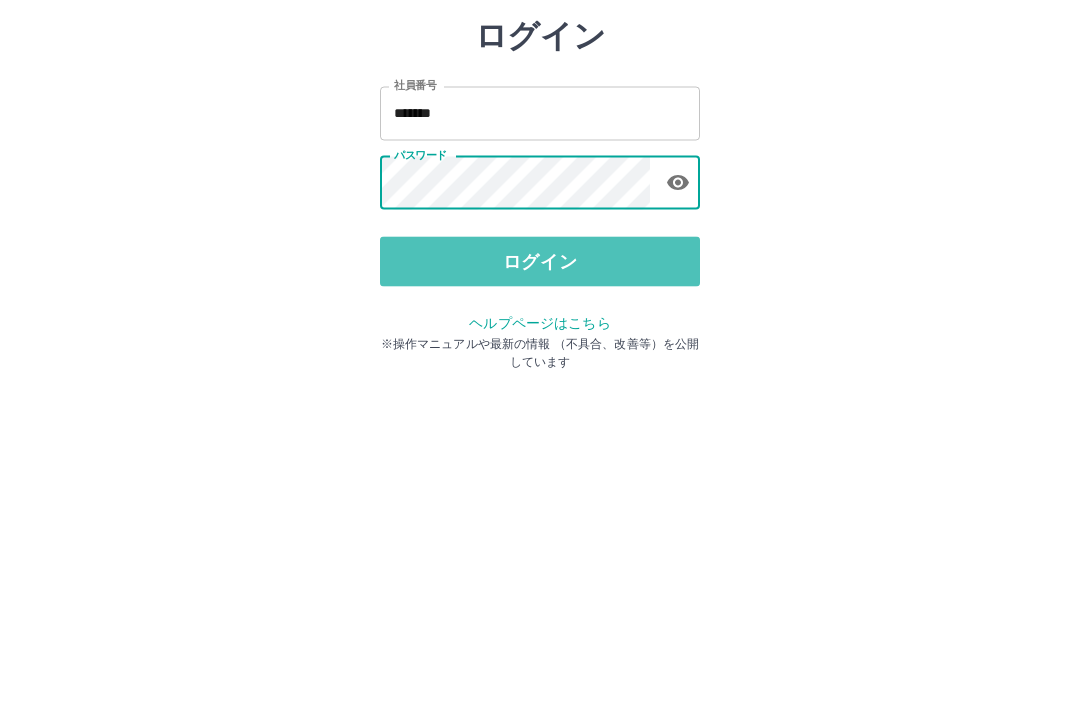 click on "ログイン" at bounding box center [540, 371] 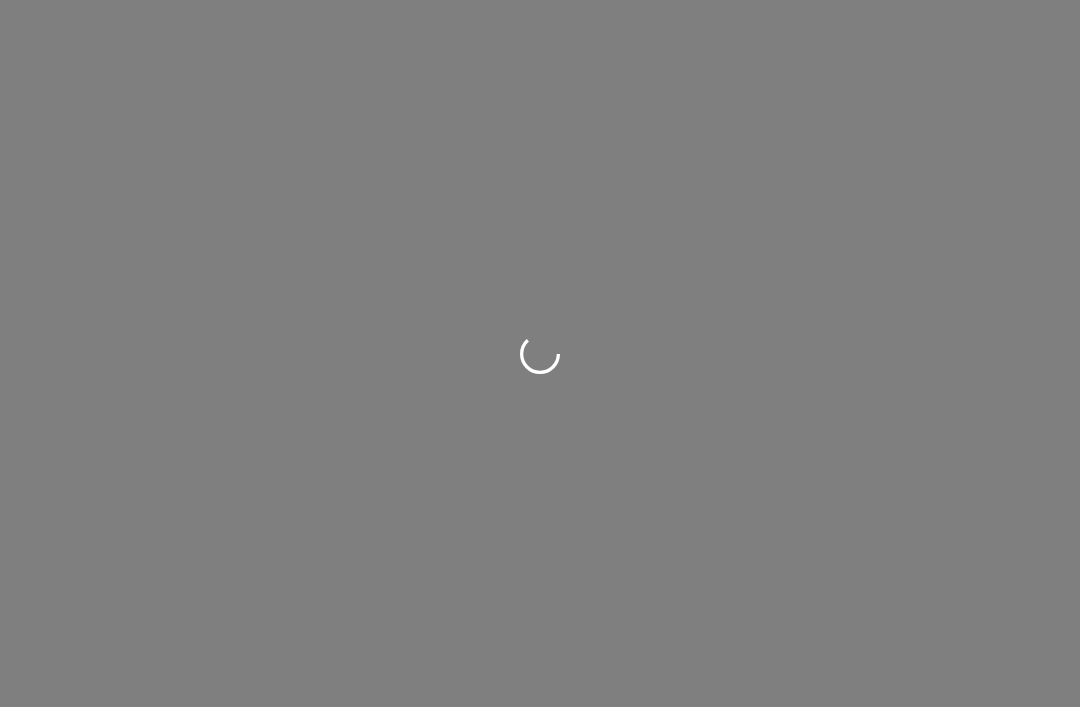 scroll, scrollTop: 0, scrollLeft: 0, axis: both 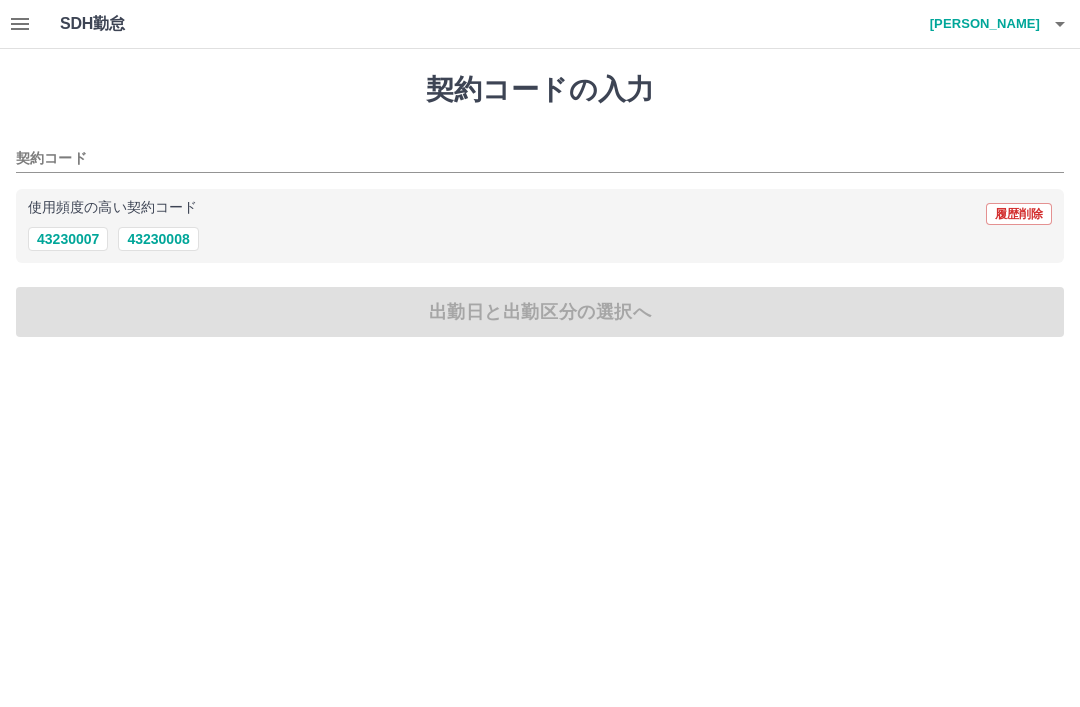 click on "43230008" at bounding box center (158, 239) 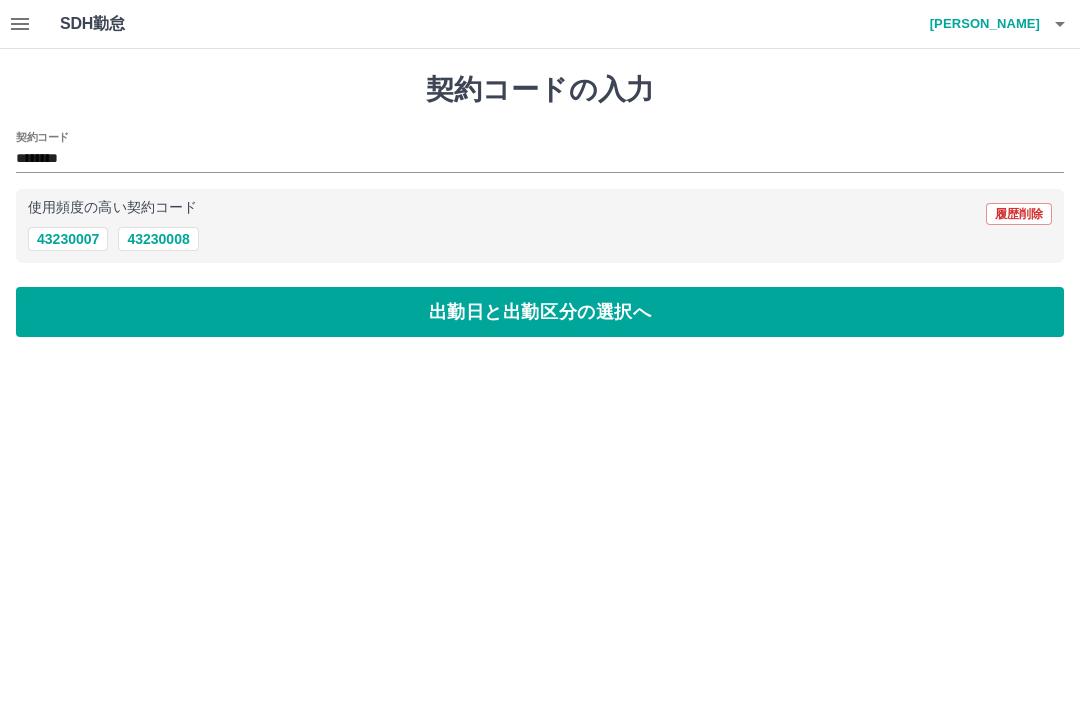 type on "********" 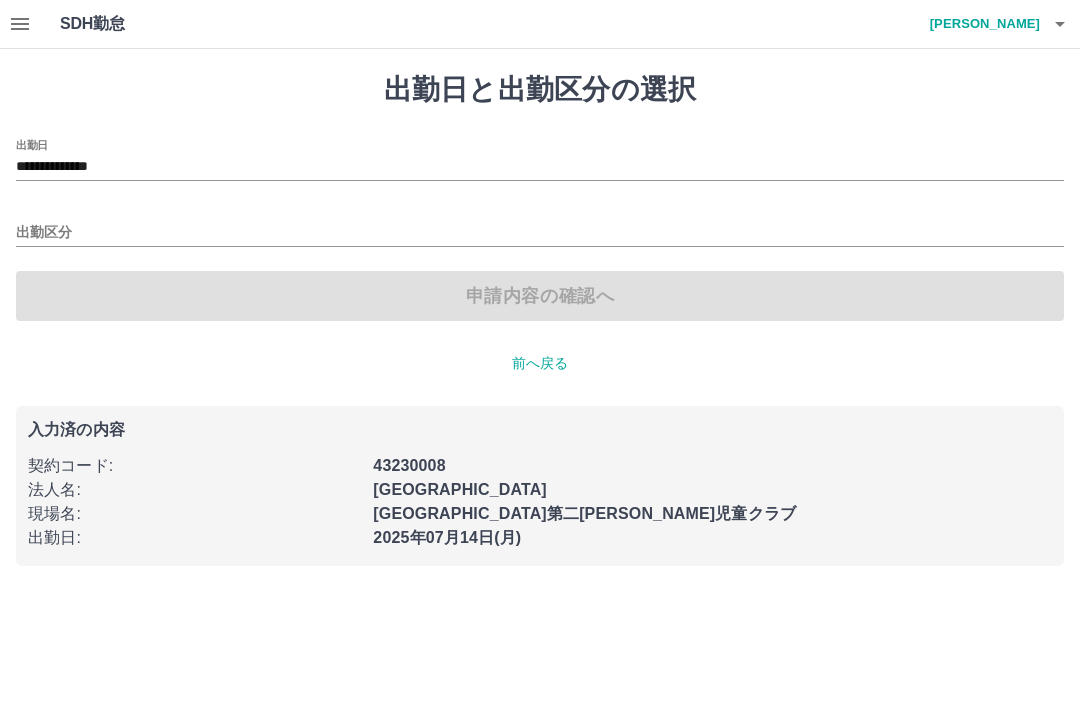 click on "出勤区分" at bounding box center [540, 233] 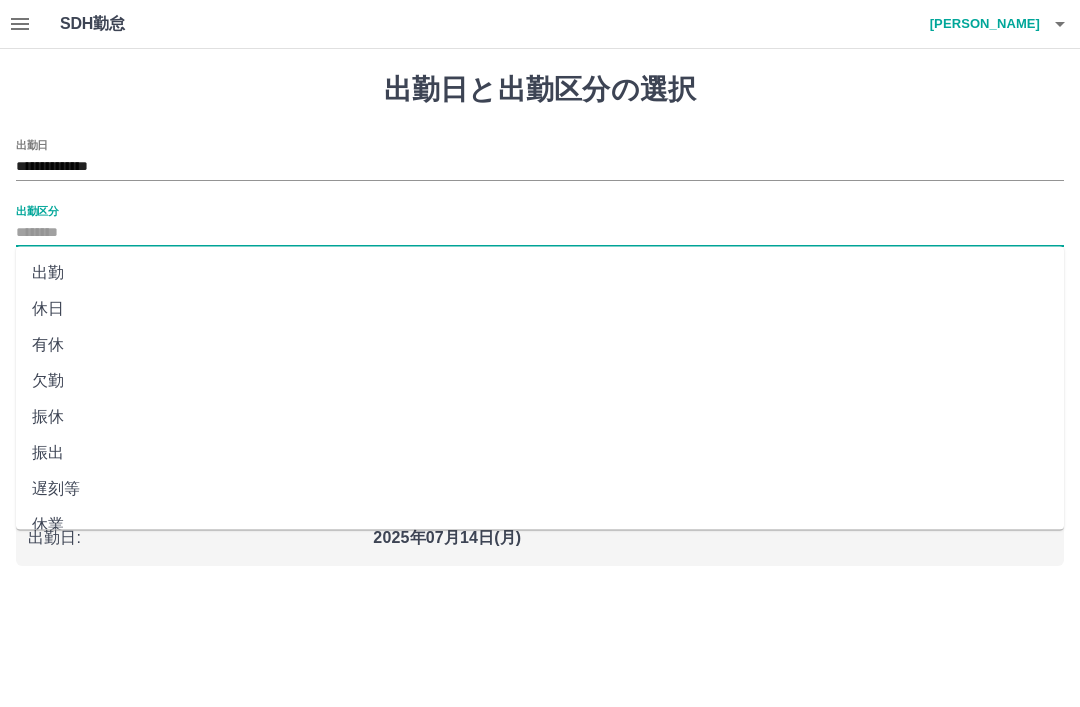 click on "出勤区分" at bounding box center [37, 210] 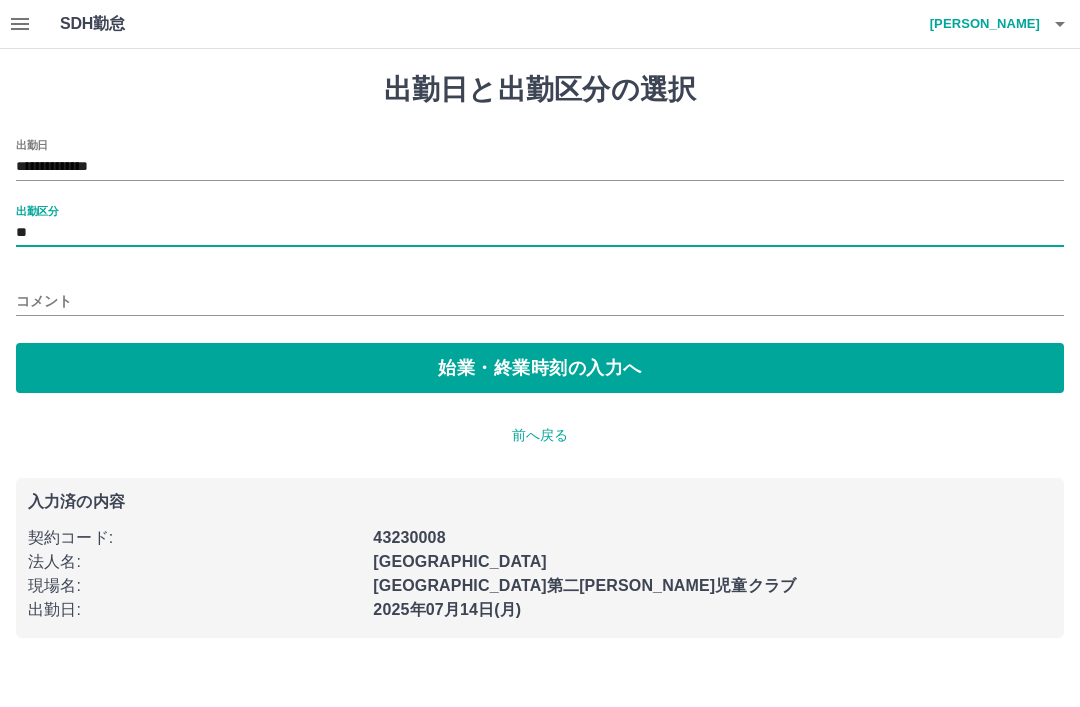 click on "始業・終業時刻の入力へ" at bounding box center (540, 368) 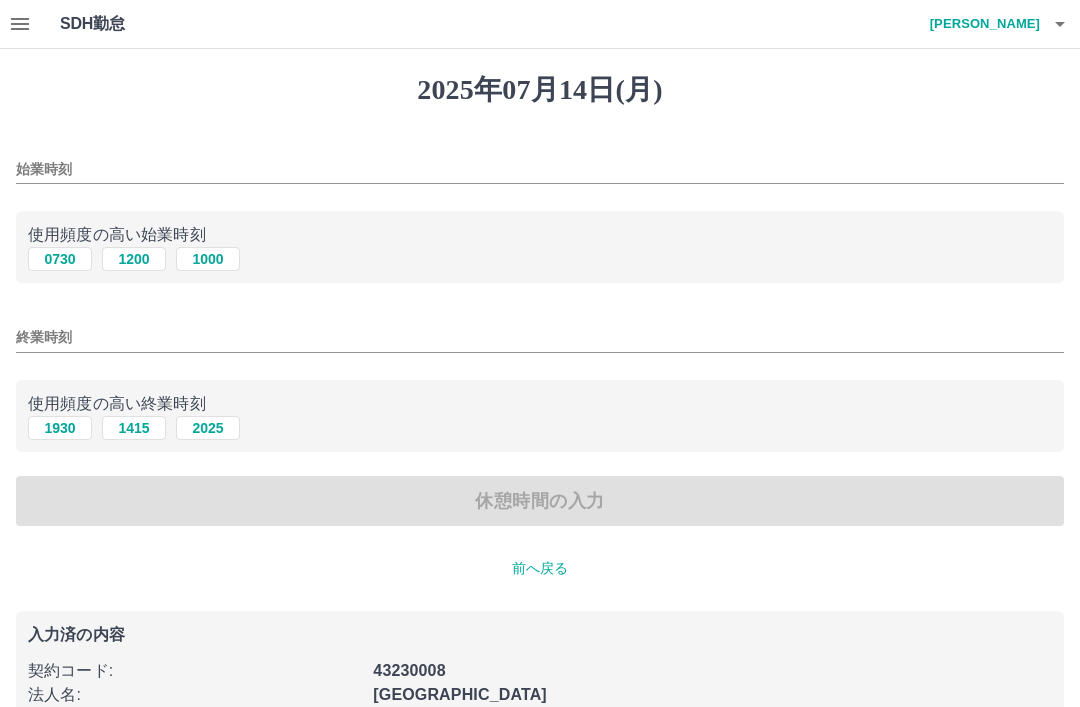 click on "終業時刻" at bounding box center (540, 337) 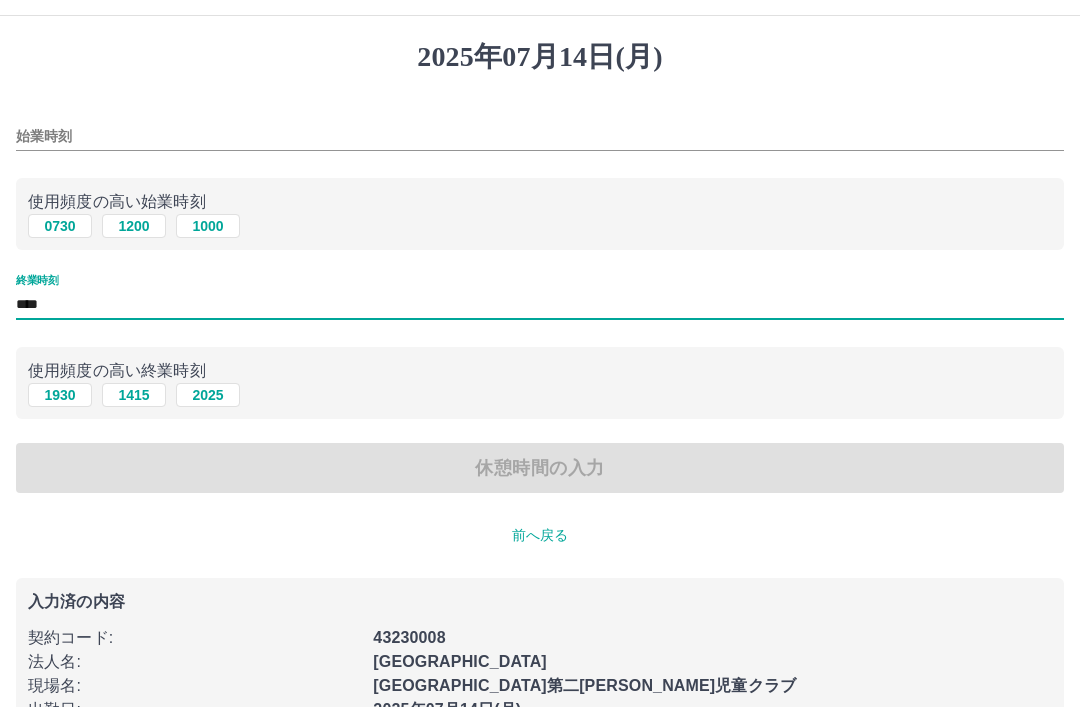 scroll, scrollTop: 11, scrollLeft: 0, axis: vertical 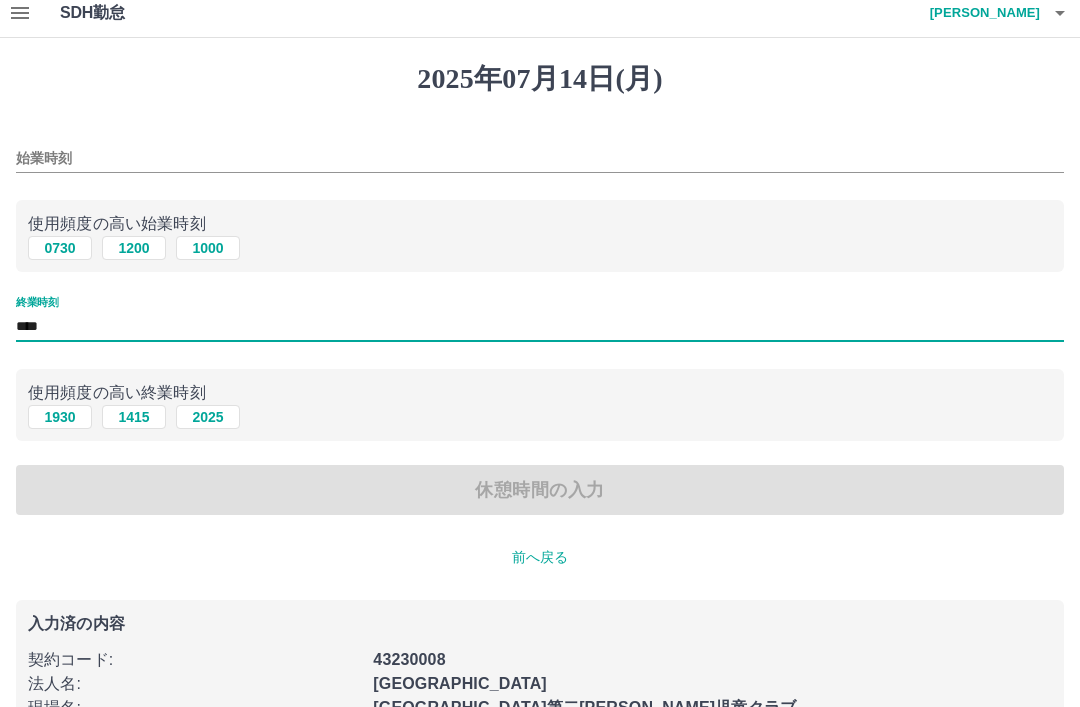 type on "****" 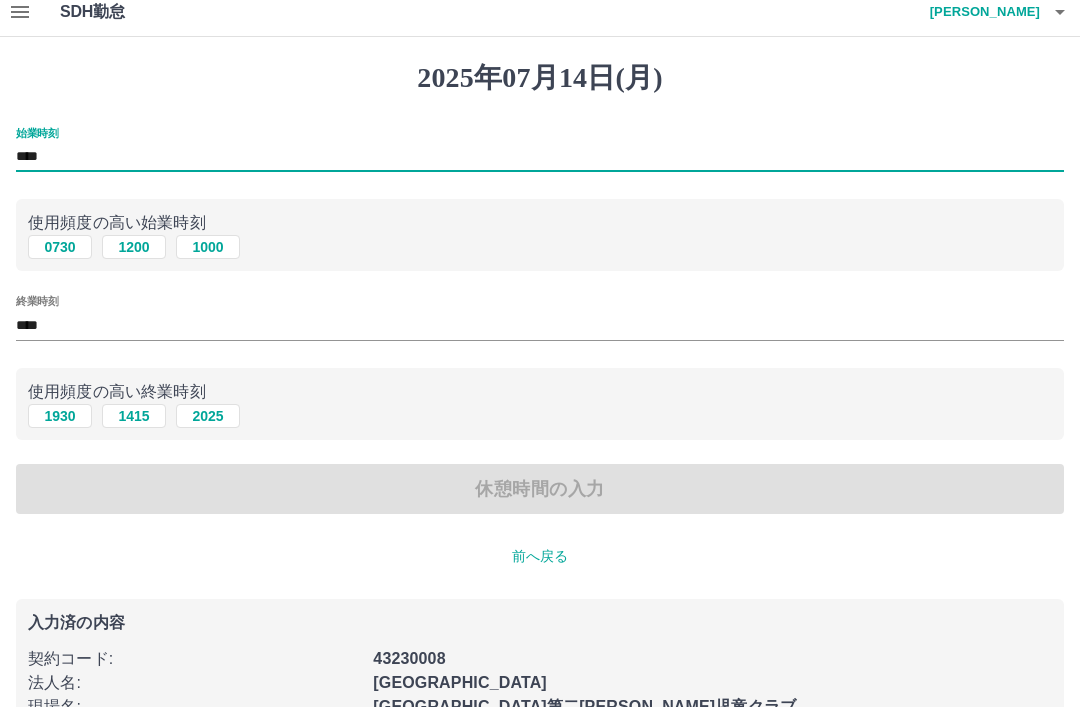 scroll, scrollTop: 10, scrollLeft: 0, axis: vertical 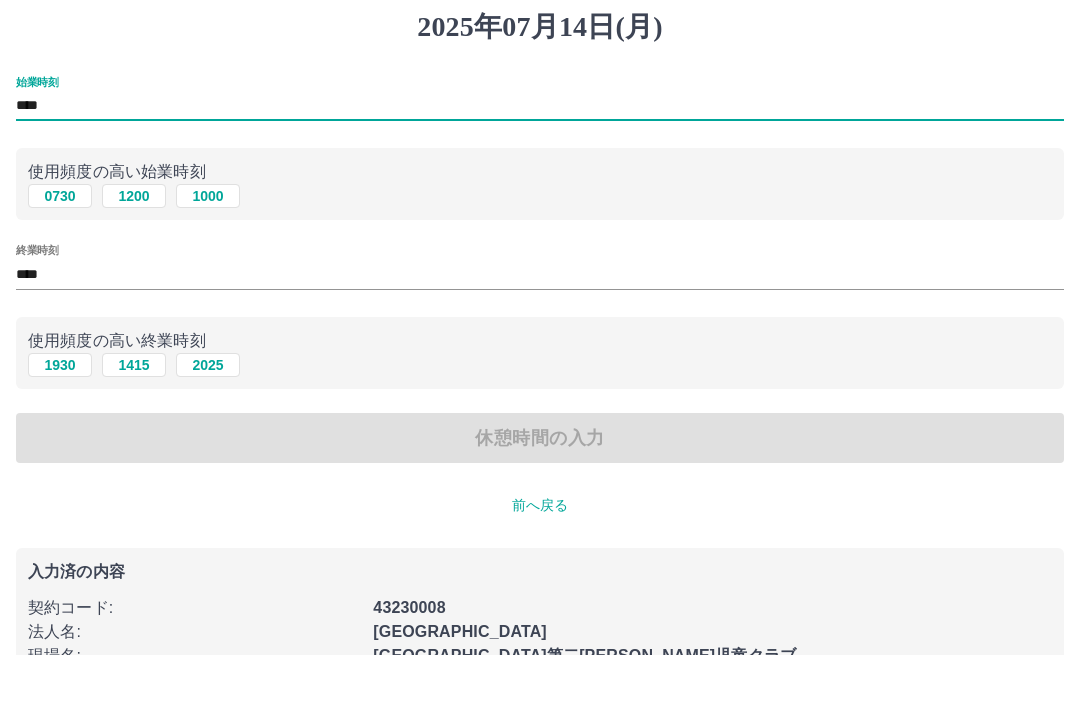 type on "****" 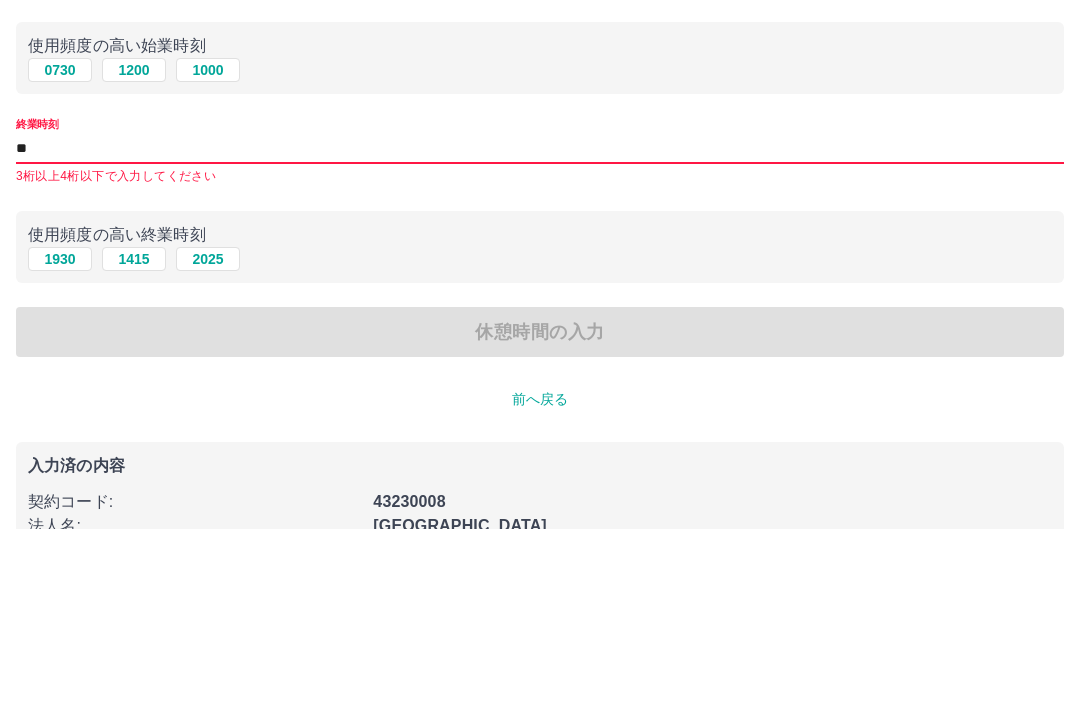 type on "*" 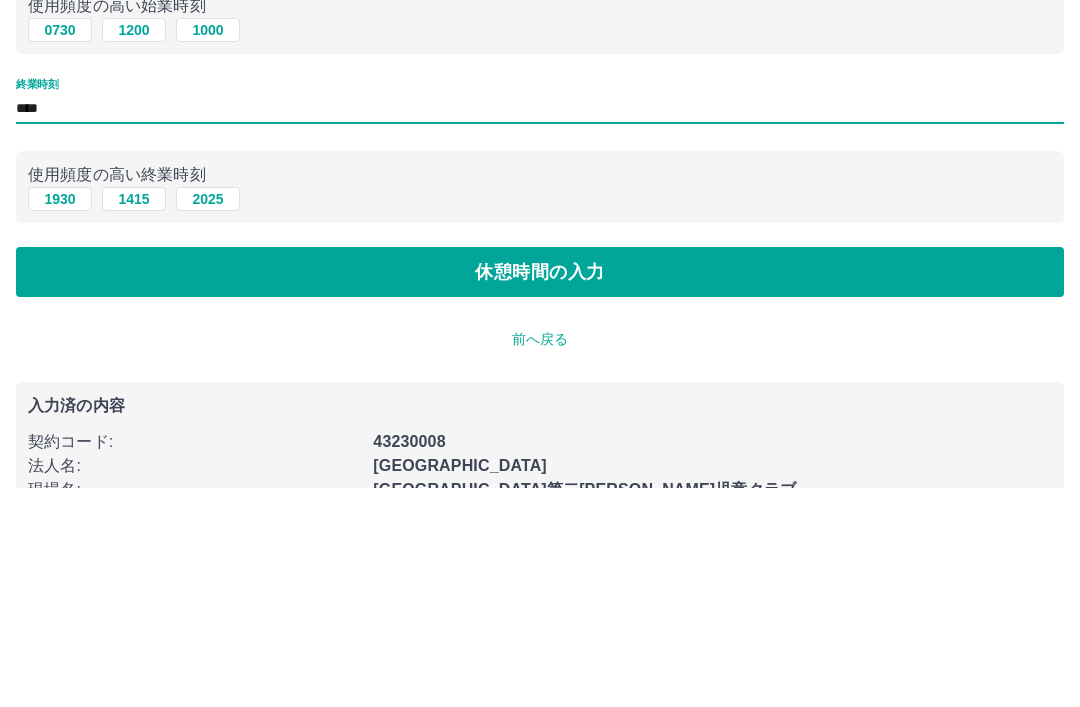 type on "****" 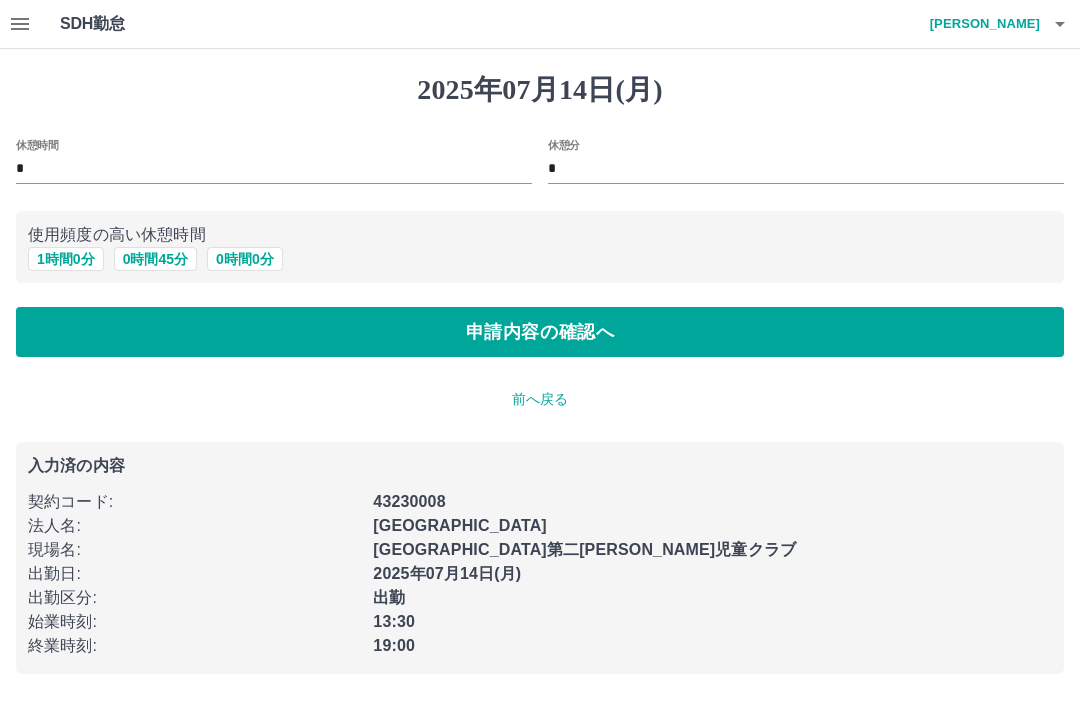 scroll, scrollTop: 0, scrollLeft: 0, axis: both 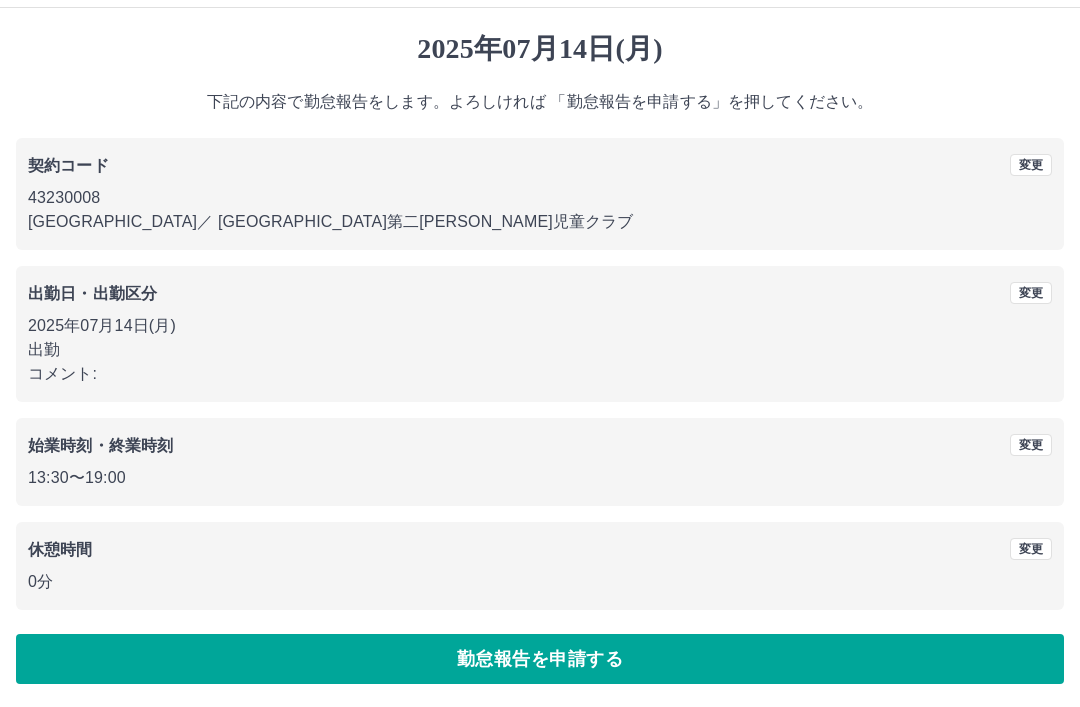 click on "勤怠報告を申請する" at bounding box center (540, 659) 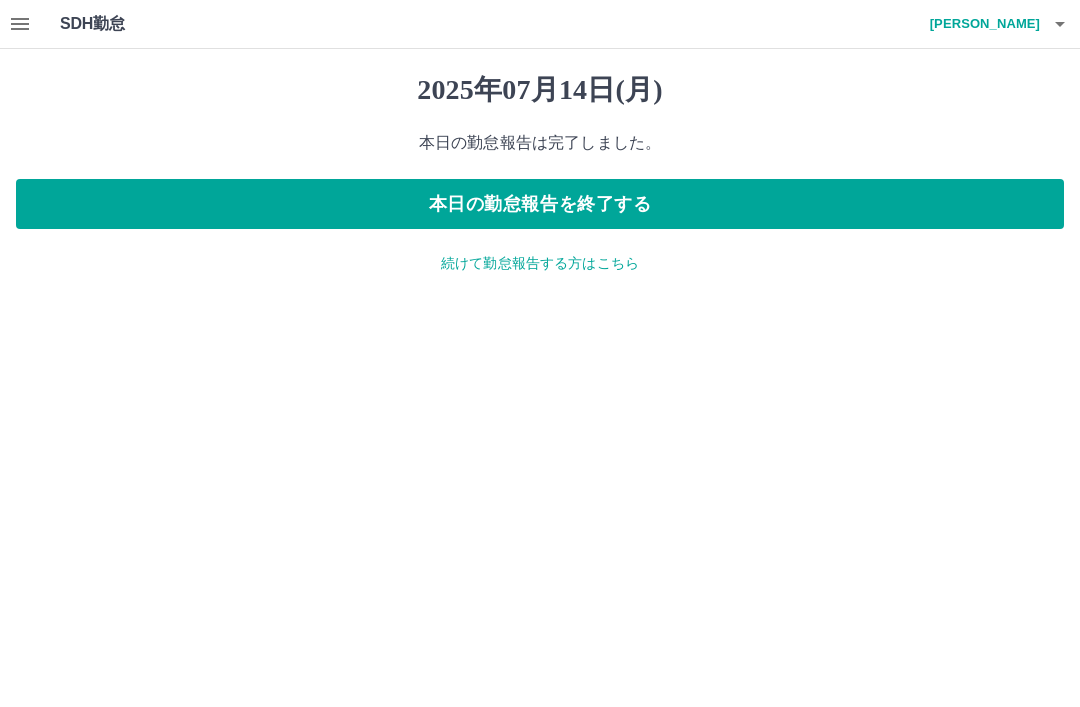 scroll, scrollTop: 0, scrollLeft: 0, axis: both 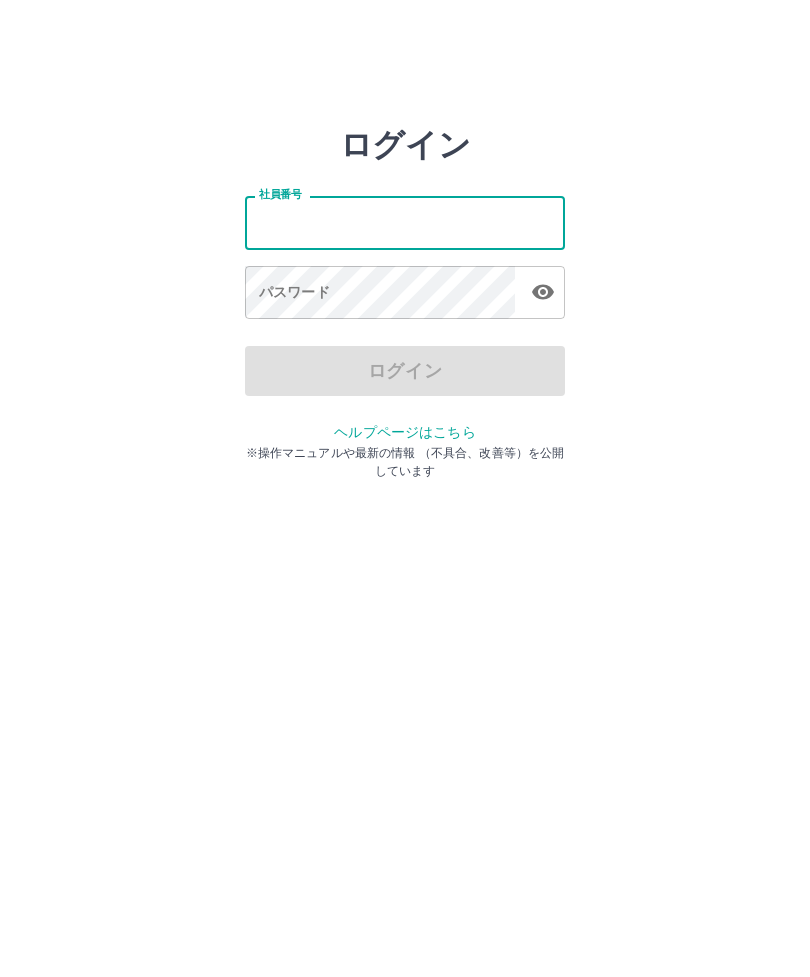 click on "社員番号" at bounding box center [405, 222] 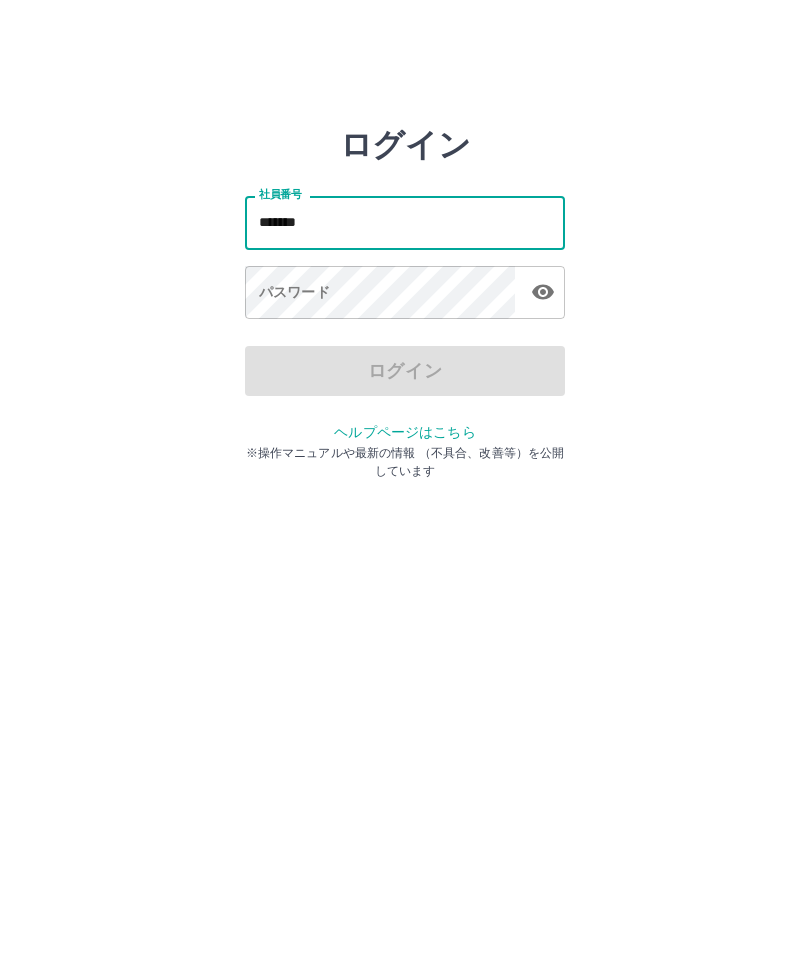 type on "*******" 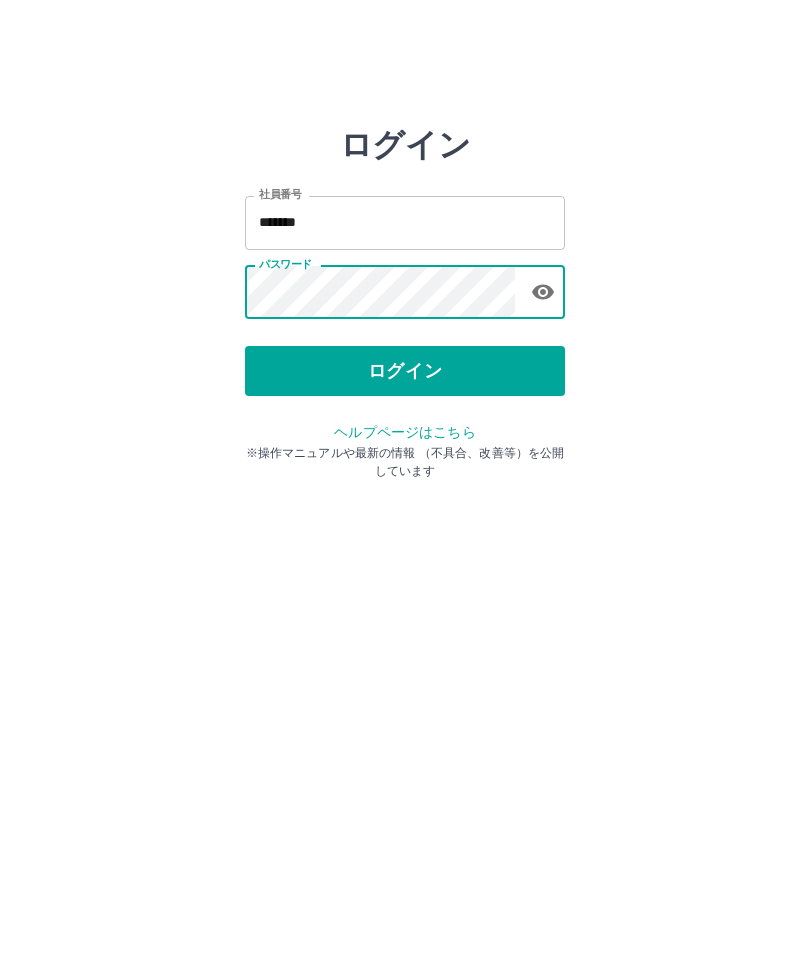 click on "ログイン" at bounding box center [405, 371] 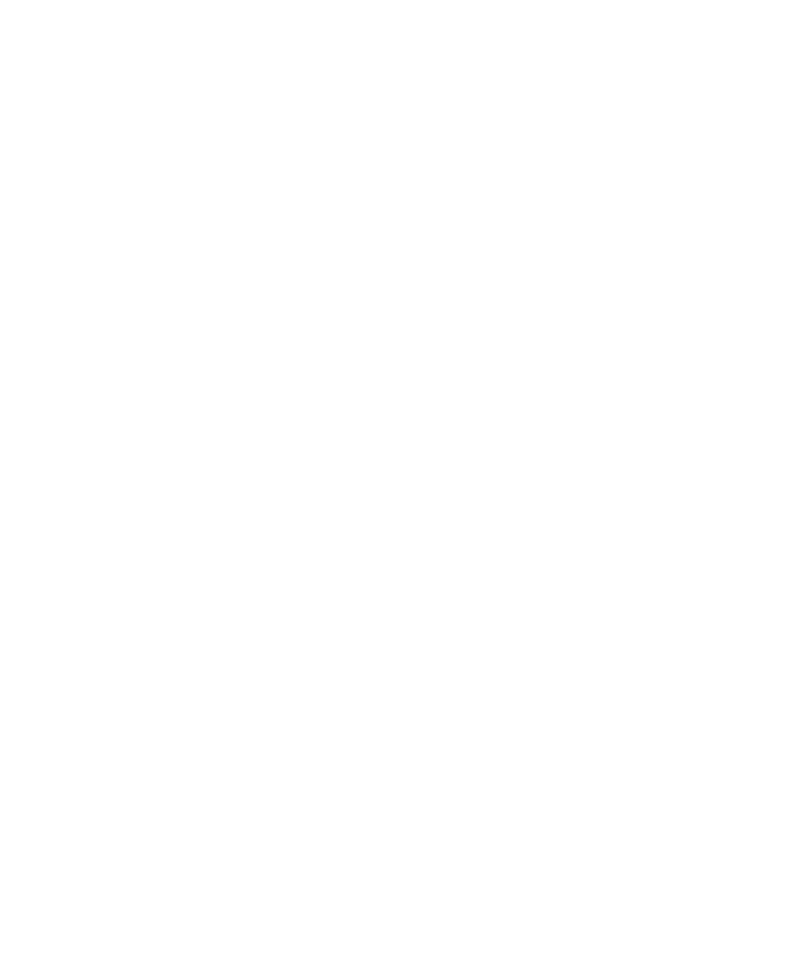 scroll, scrollTop: 0, scrollLeft: 0, axis: both 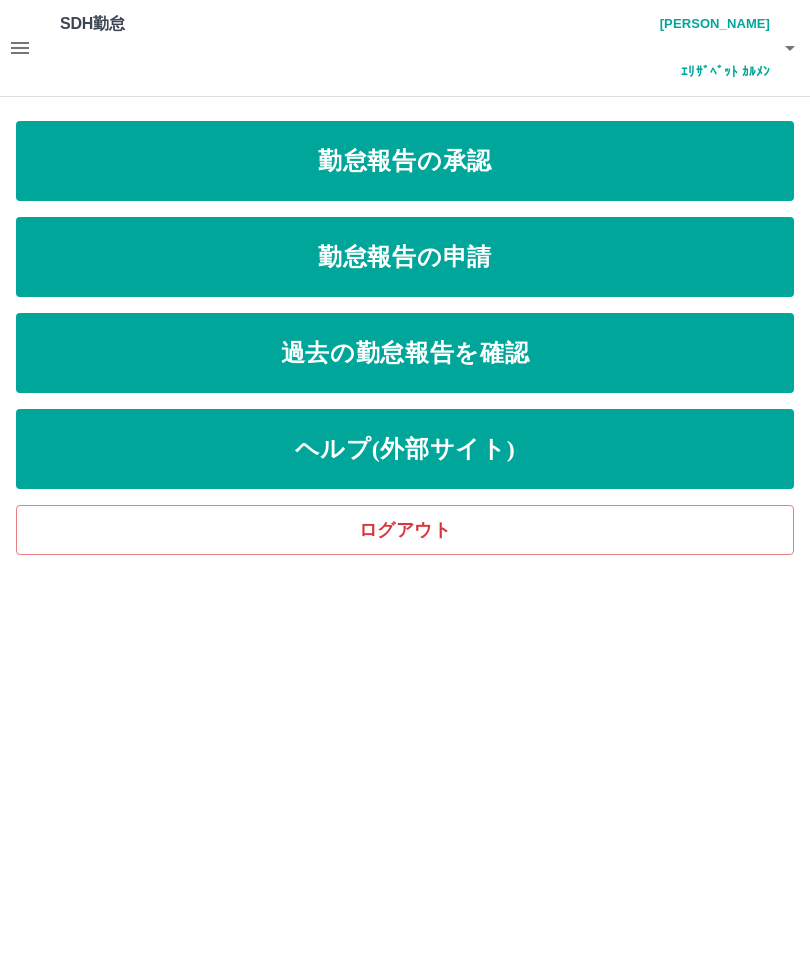 click on "勤怠報告の申請" at bounding box center (405, 257) 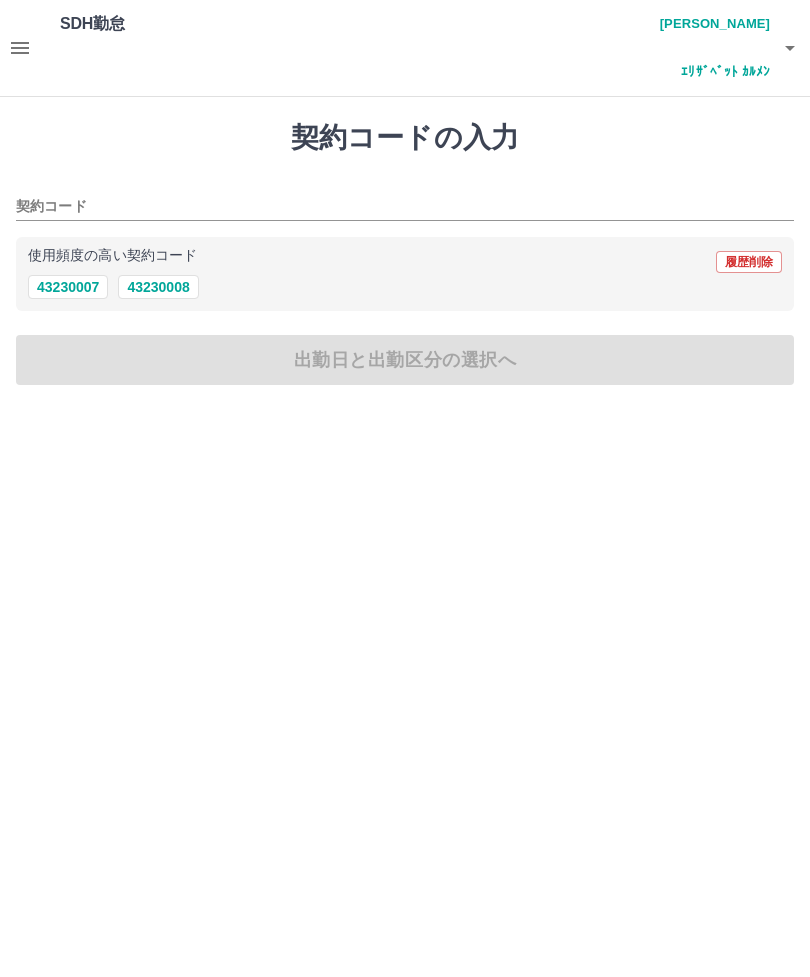 click on "43230008" at bounding box center [158, 287] 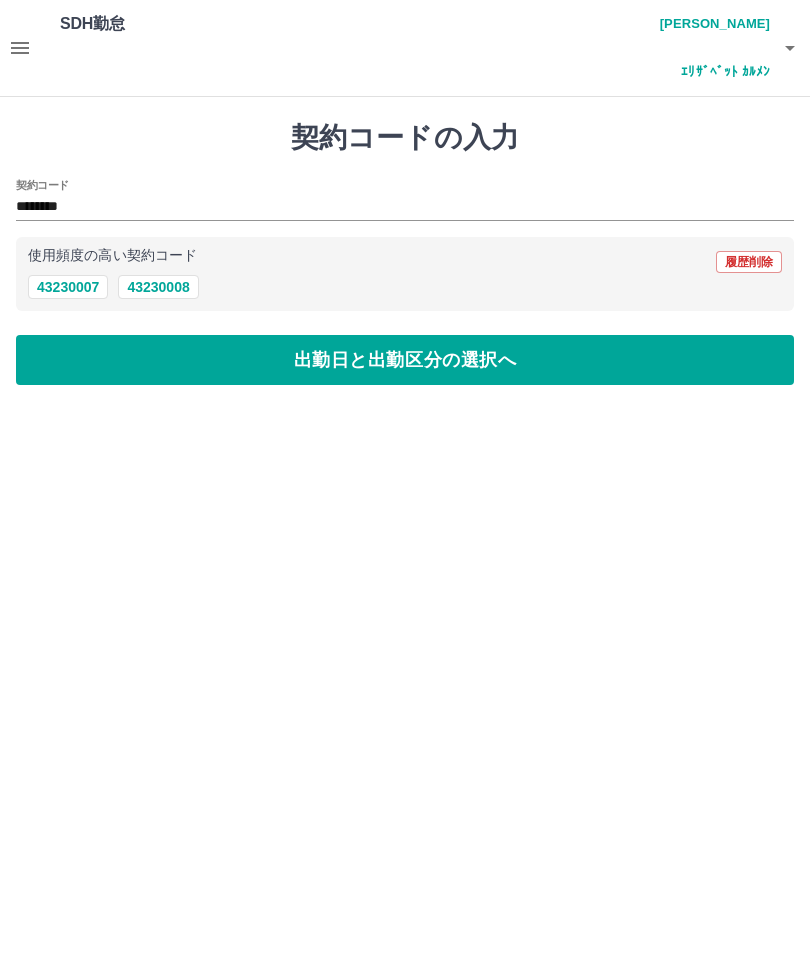 click on "出勤日と出勤区分の選択へ" at bounding box center [405, 360] 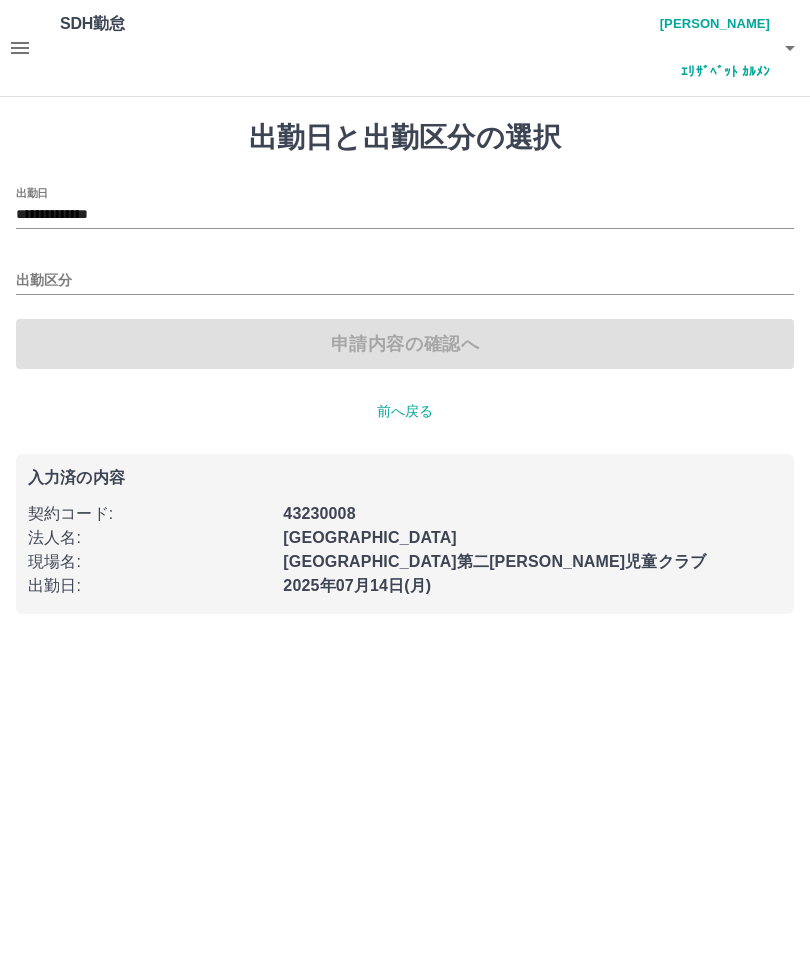 click on "出勤区分" at bounding box center [405, 281] 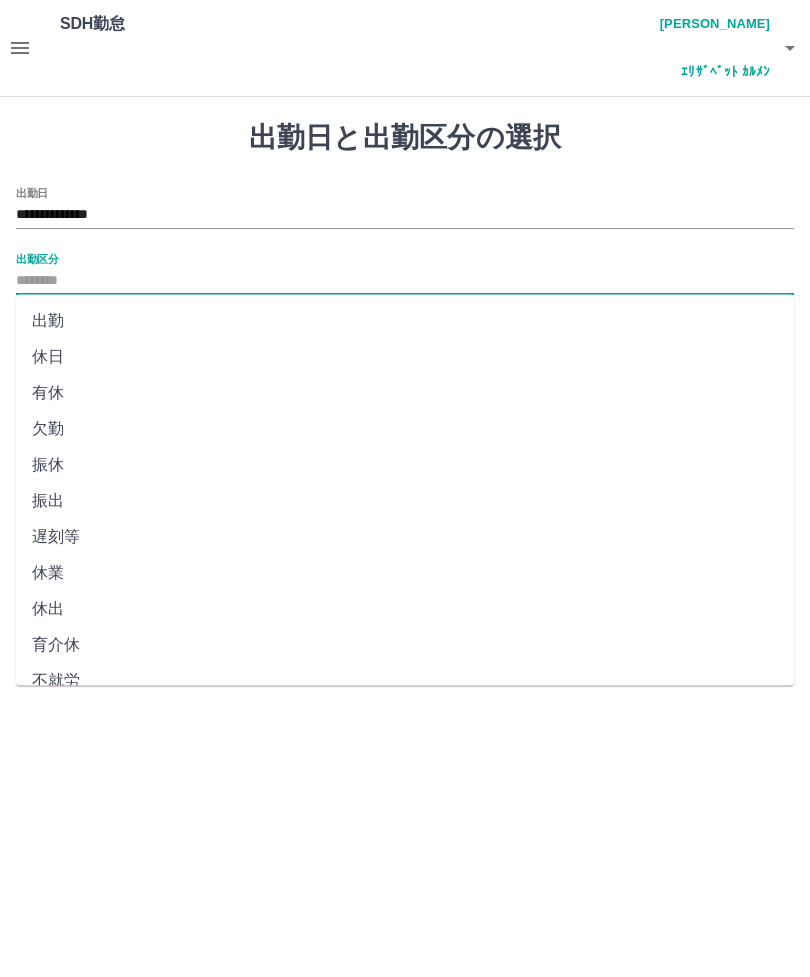 click on "出勤" at bounding box center [405, 321] 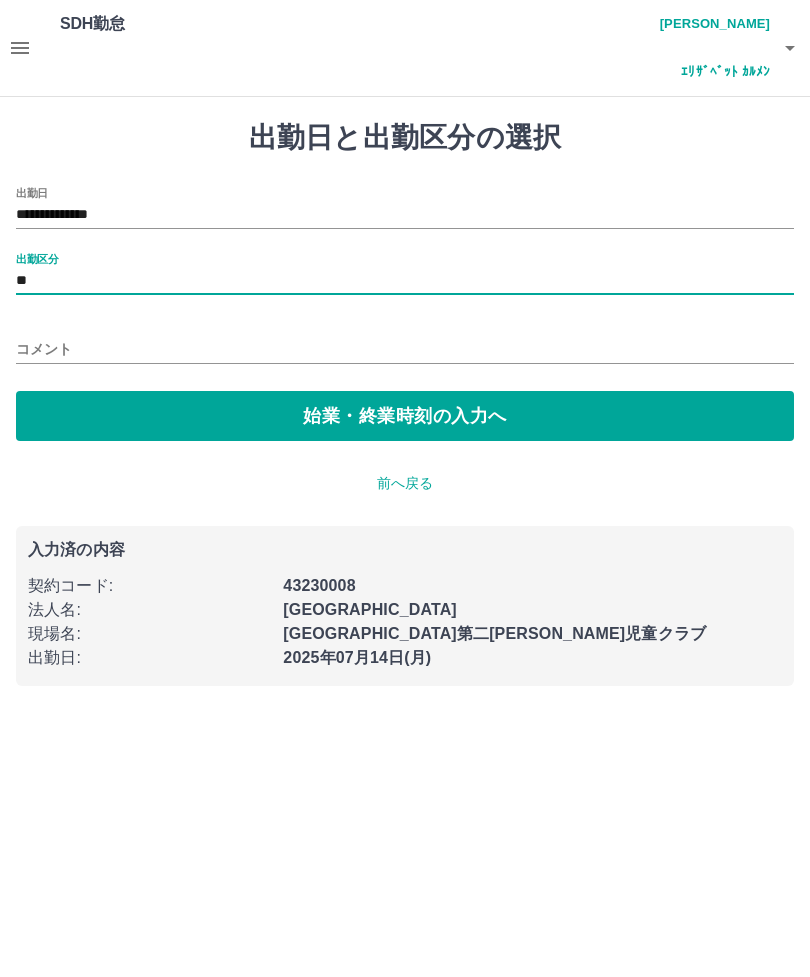 click on "始業・終業時刻の入力へ" at bounding box center [405, 416] 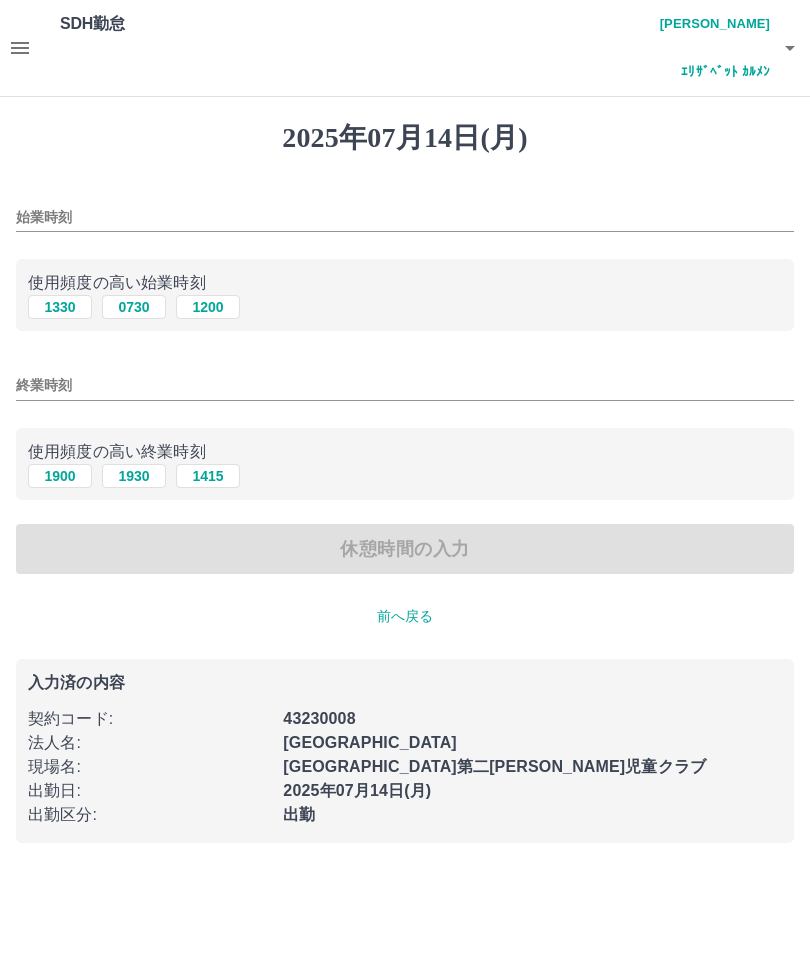 click on "1330" at bounding box center (60, 307) 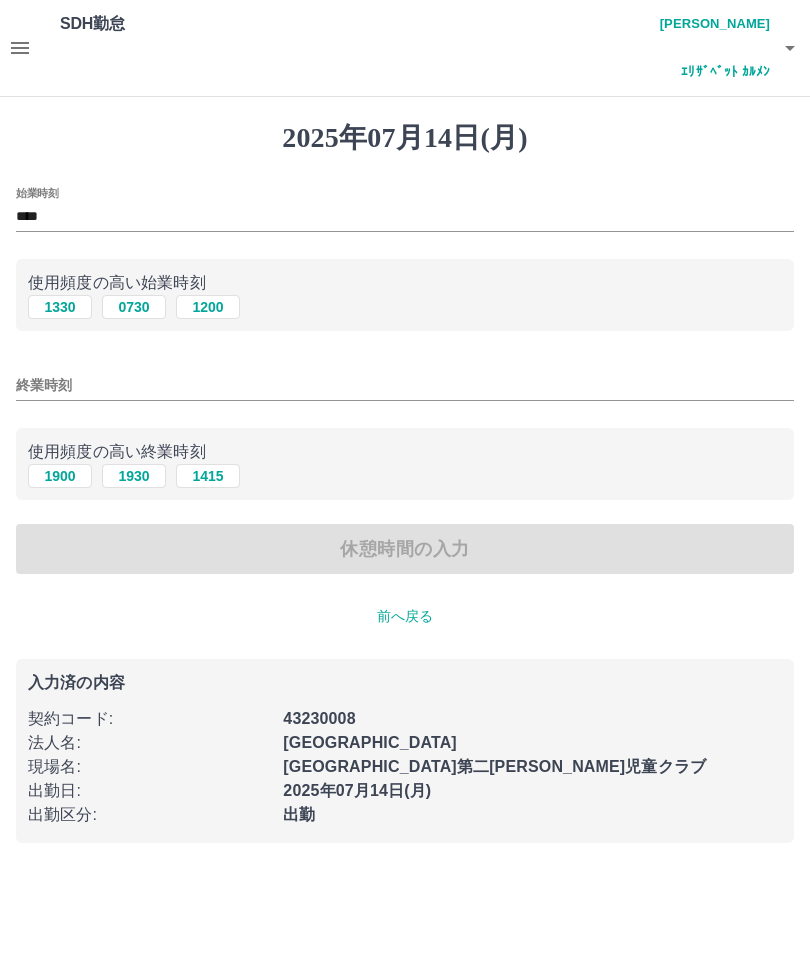 click on "1900" at bounding box center [60, 476] 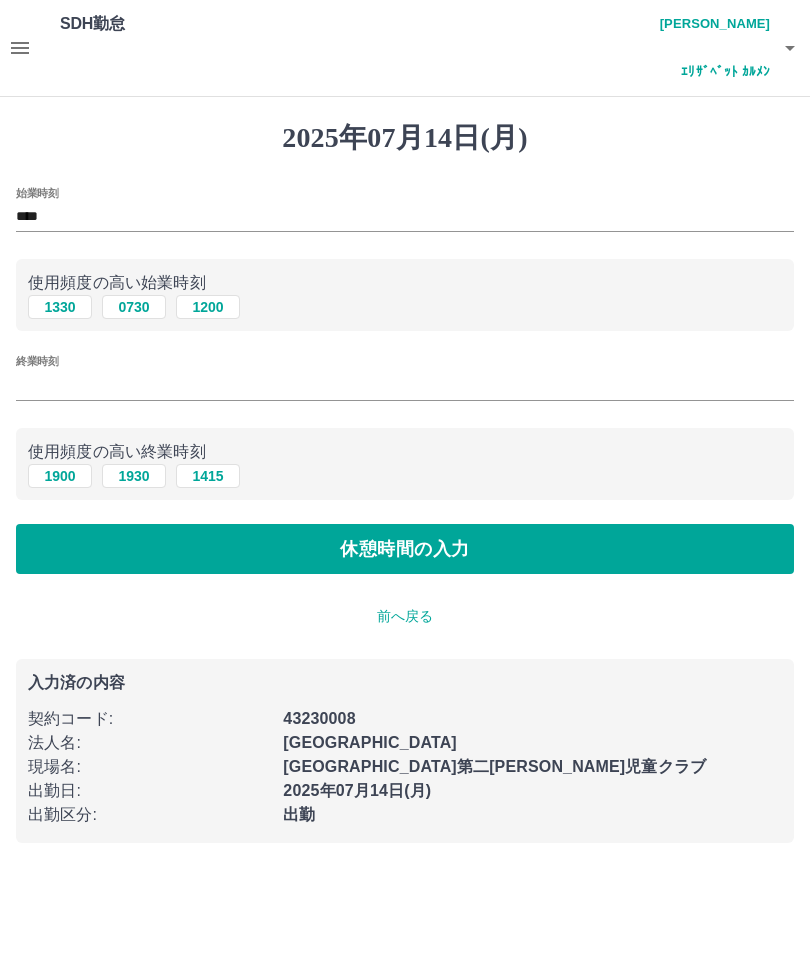 type on "****" 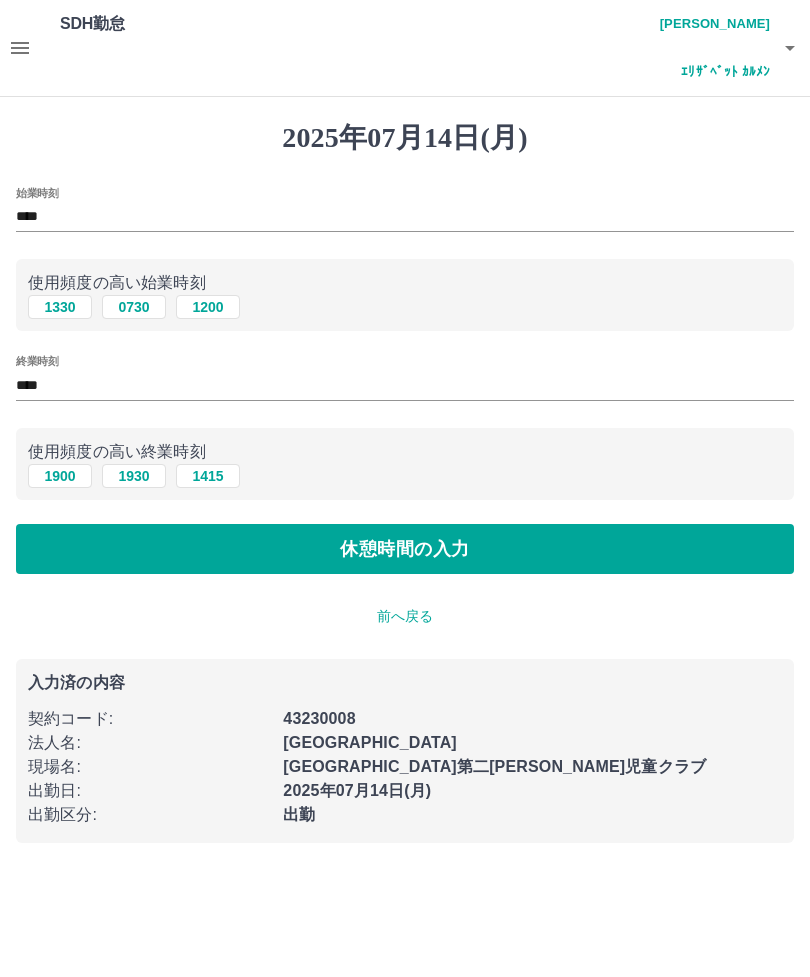 click on "休憩時間の入力" at bounding box center [405, 549] 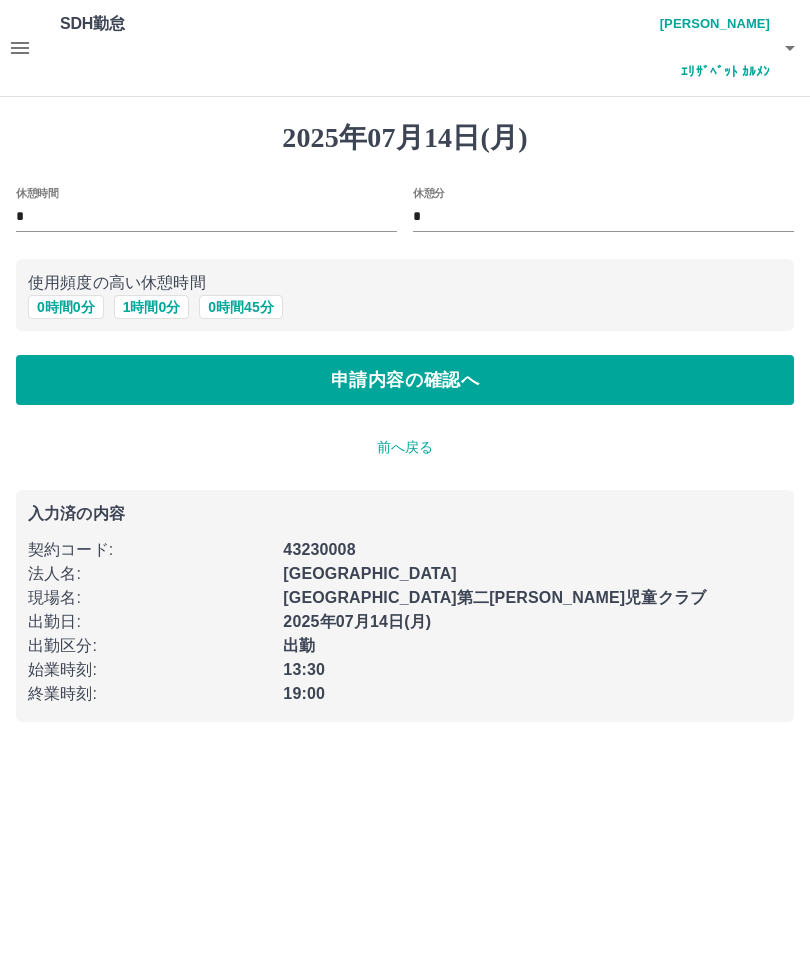 click on "0 時間 0 分" at bounding box center [66, 307] 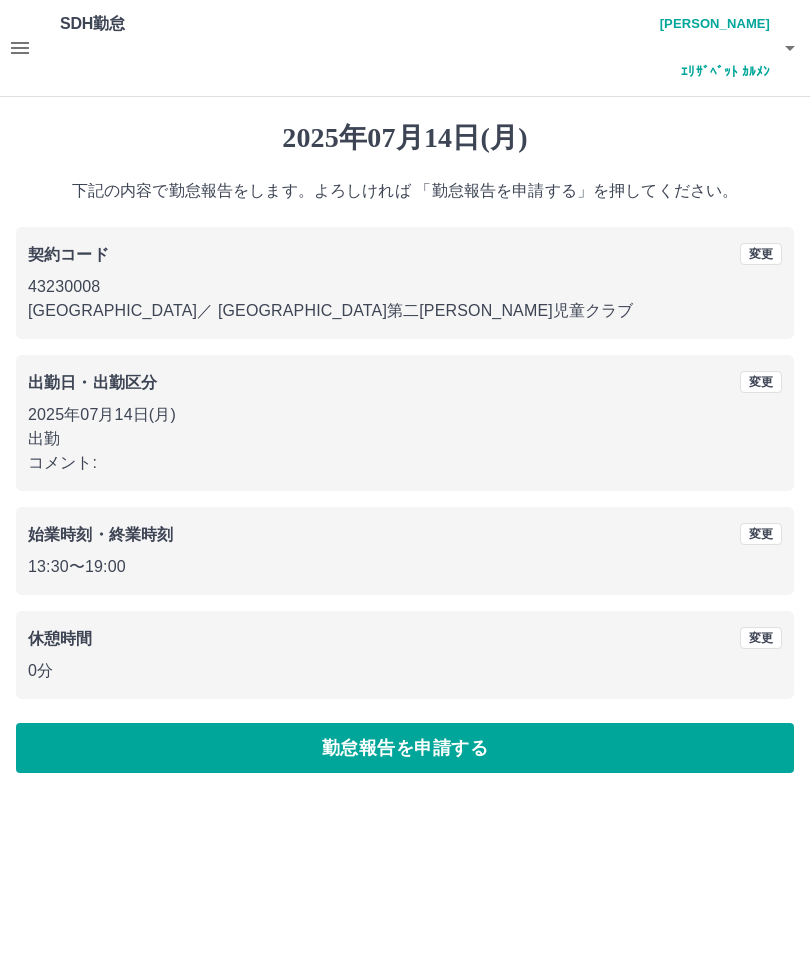 click on "勤怠報告を申請する" at bounding box center [405, 748] 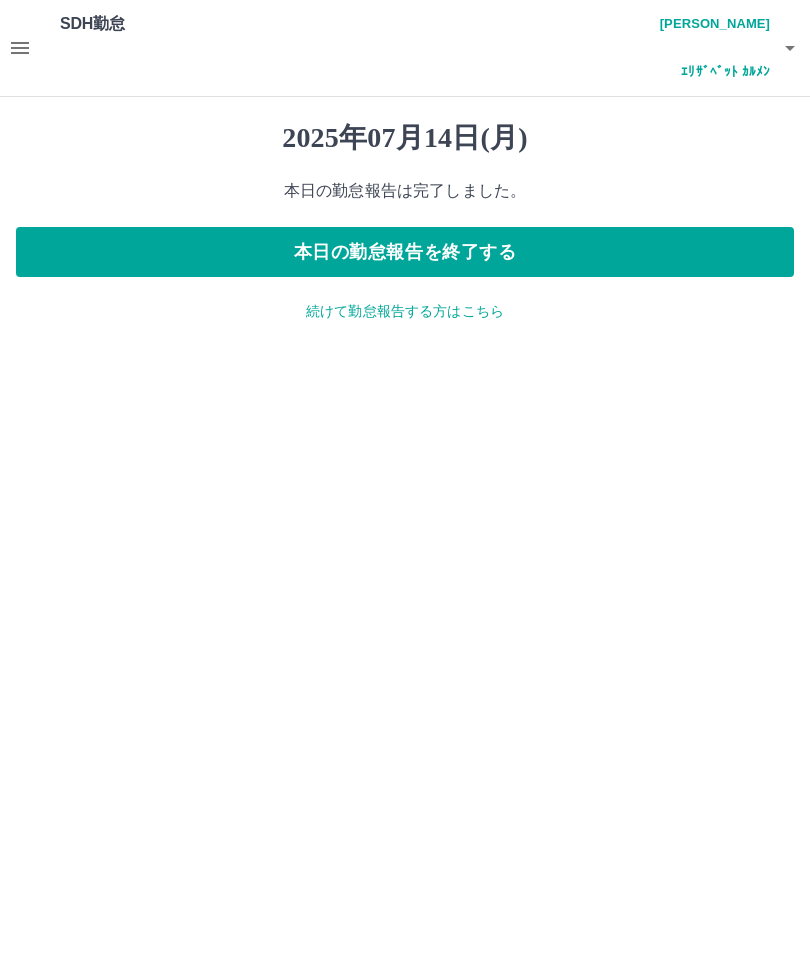 click on "本日の勤怠報告を終了する" at bounding box center (405, 252) 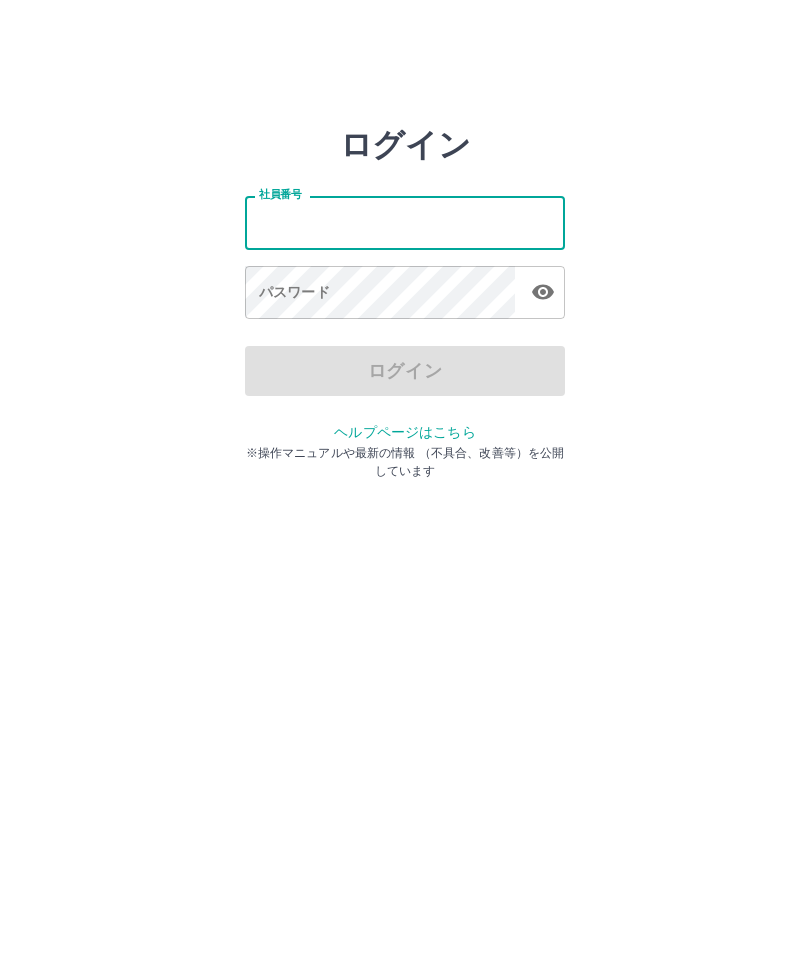 scroll, scrollTop: 0, scrollLeft: 0, axis: both 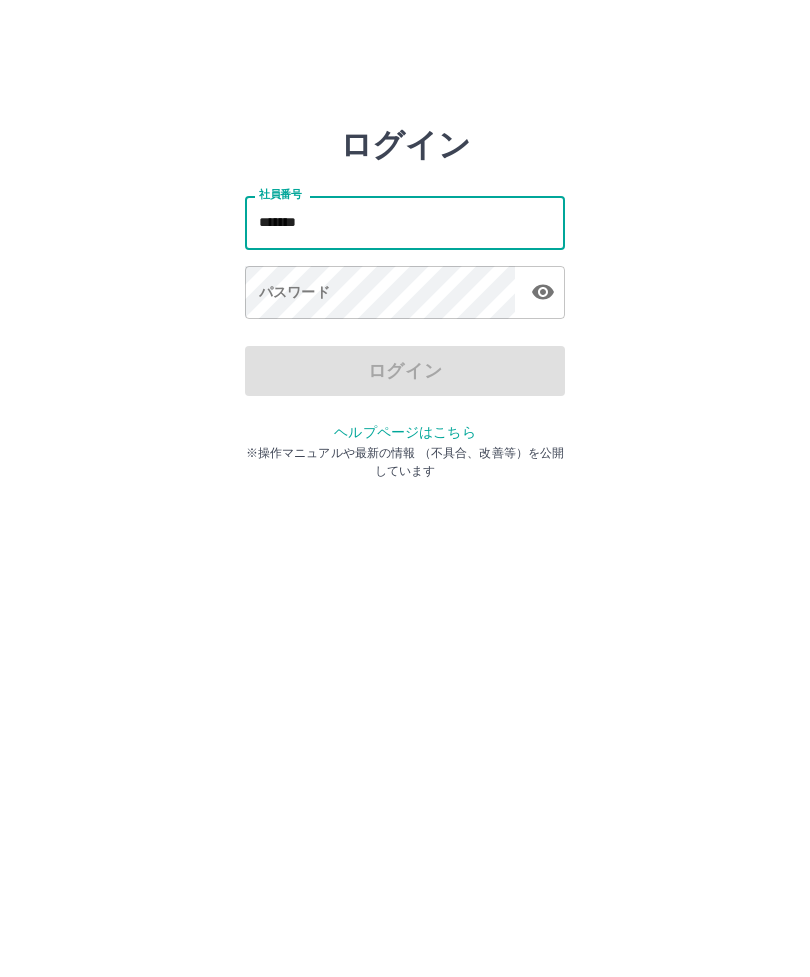 type on "*******" 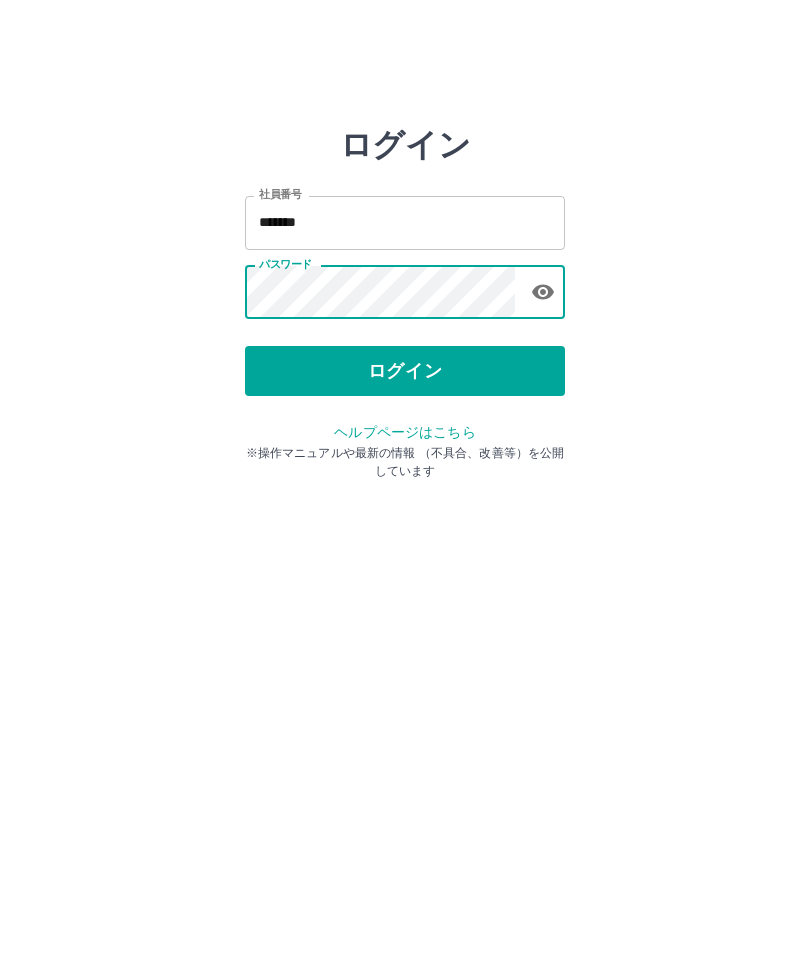 click on "ログイン" at bounding box center (405, 371) 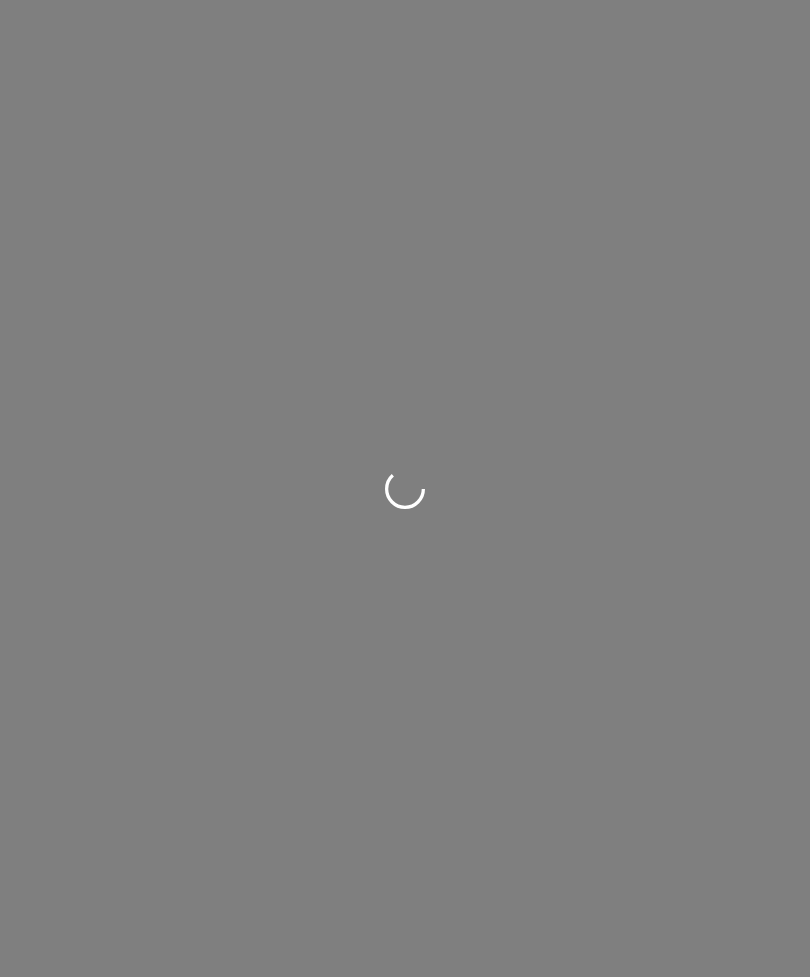 scroll, scrollTop: 0, scrollLeft: 0, axis: both 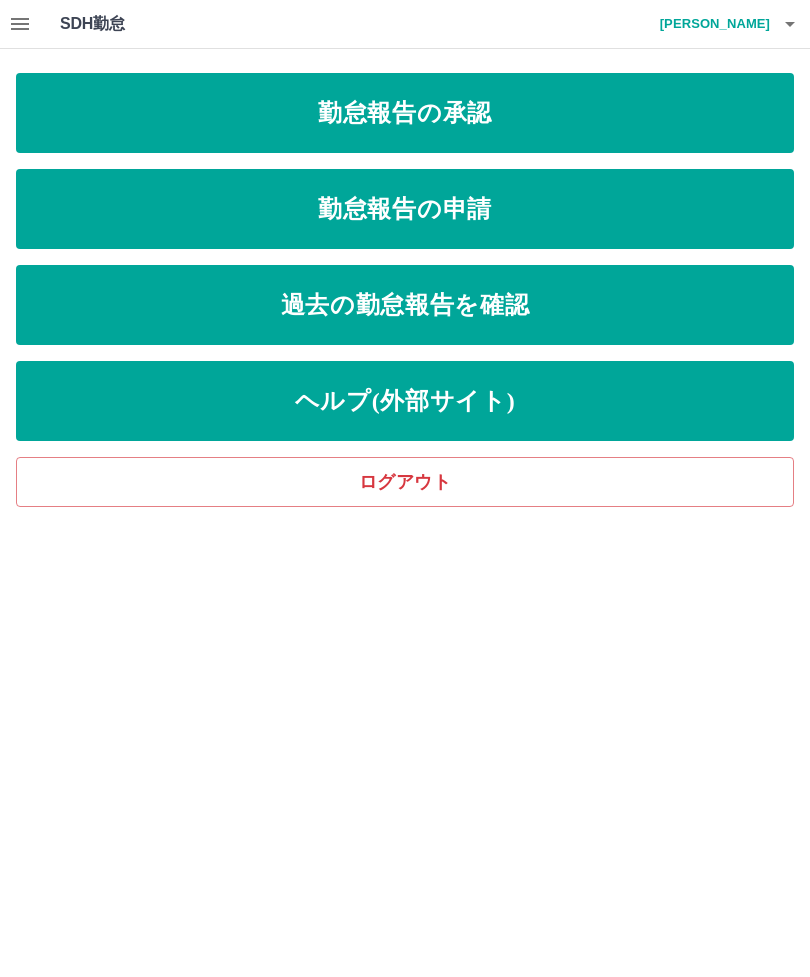click on "勤怠報告の承認" at bounding box center [405, 113] 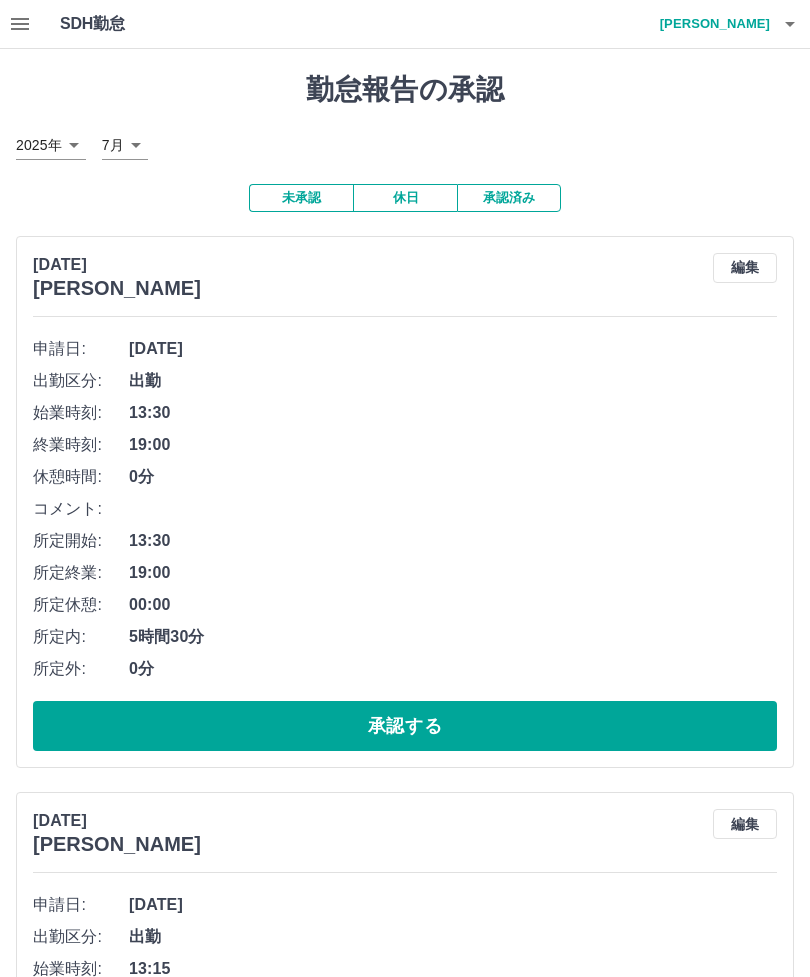 click on "承認する" at bounding box center [405, 726] 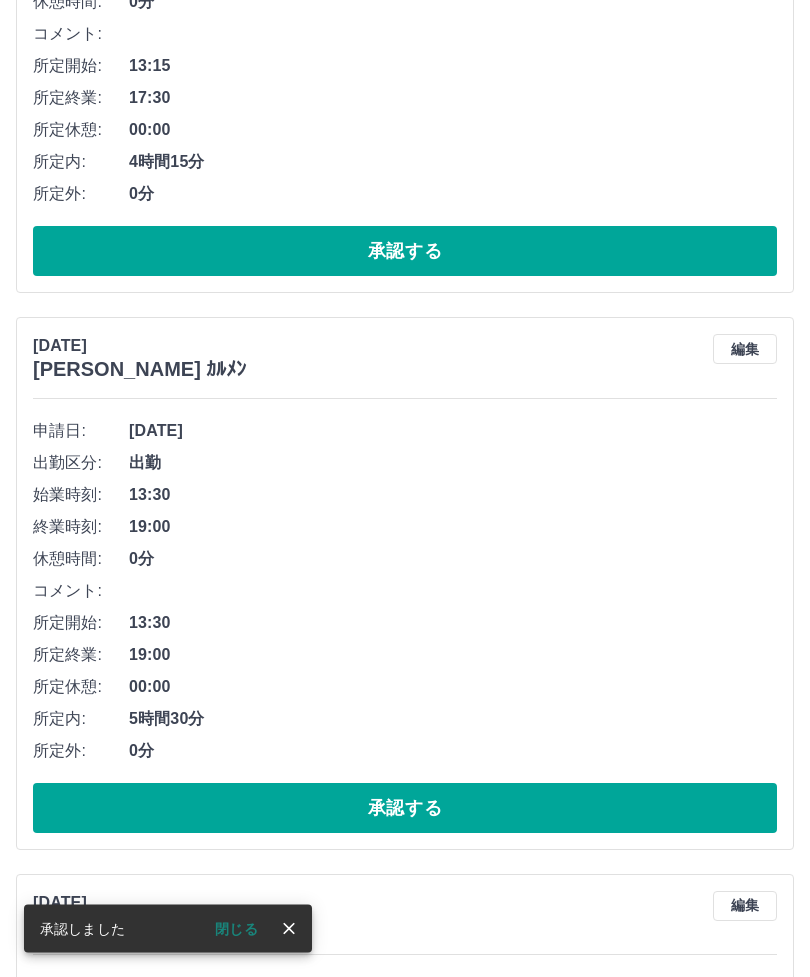 scroll, scrollTop: 1031, scrollLeft: 0, axis: vertical 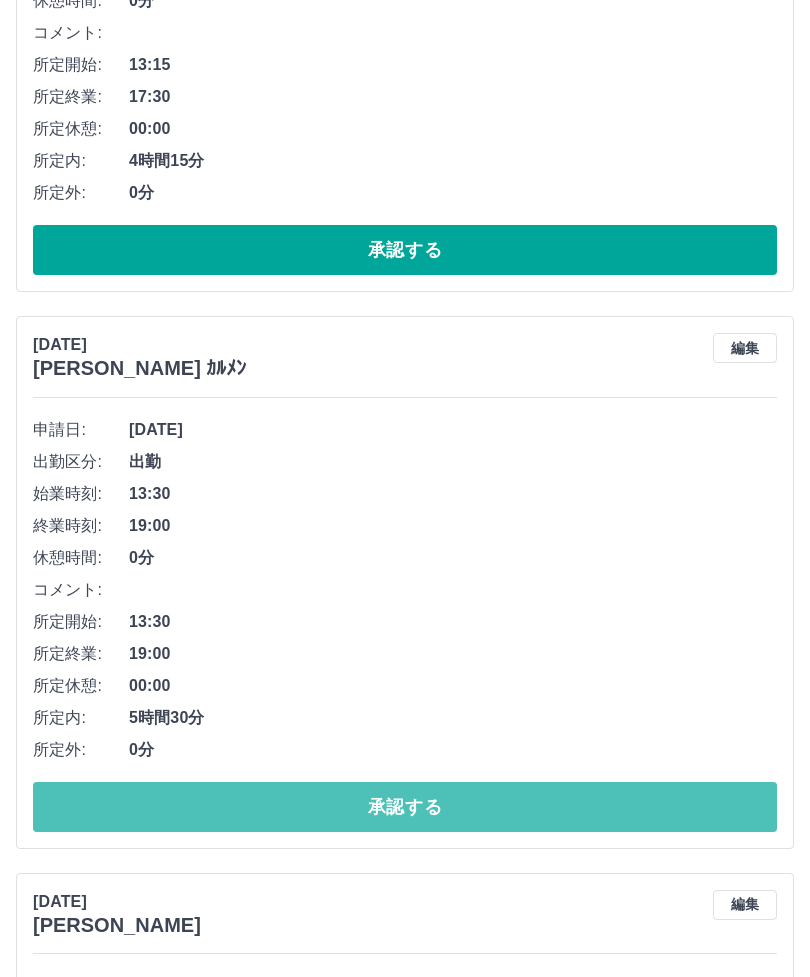 click on "承認する" at bounding box center (405, 808) 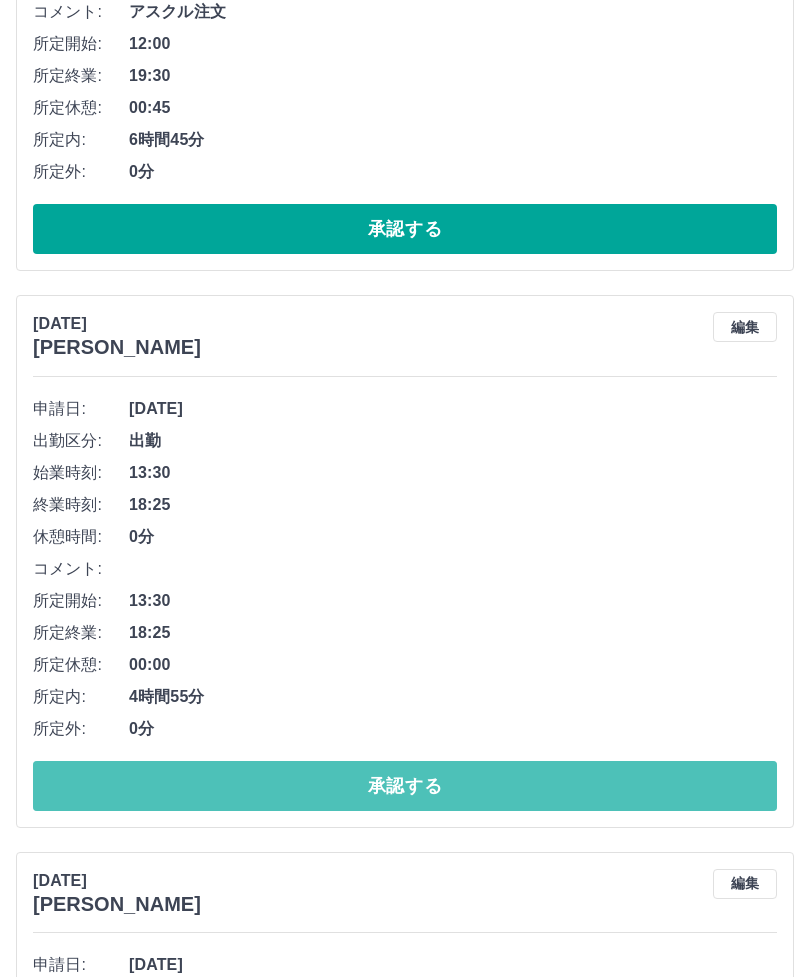 click on "承認する" at bounding box center (405, 787) 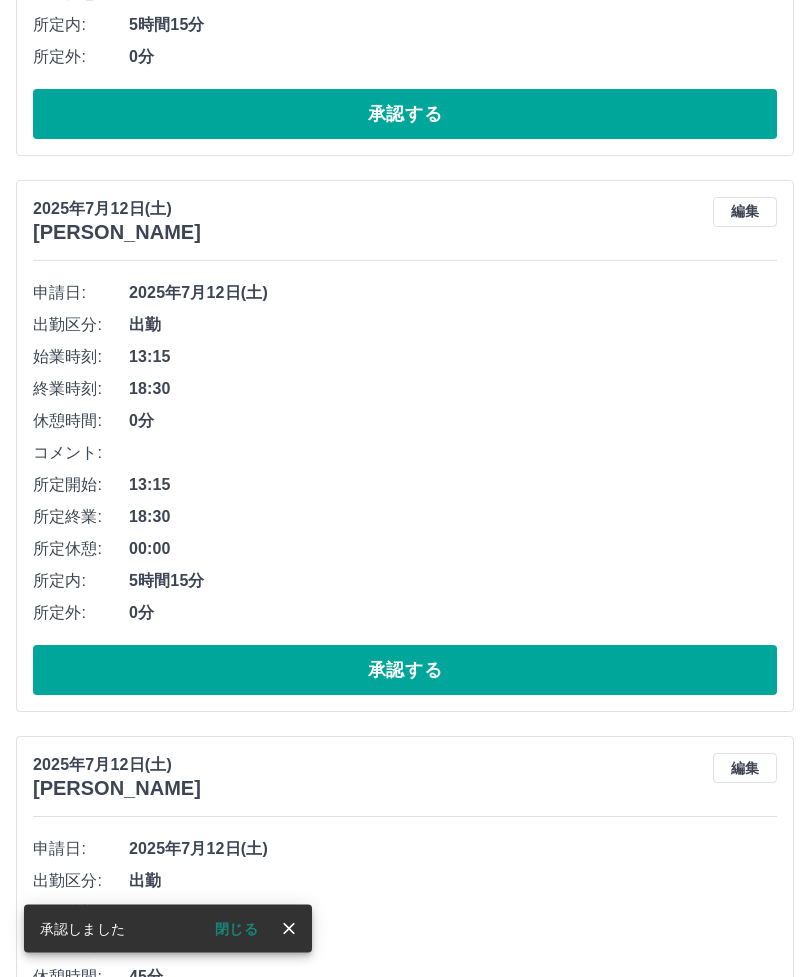 scroll, scrollTop: 3394, scrollLeft: 0, axis: vertical 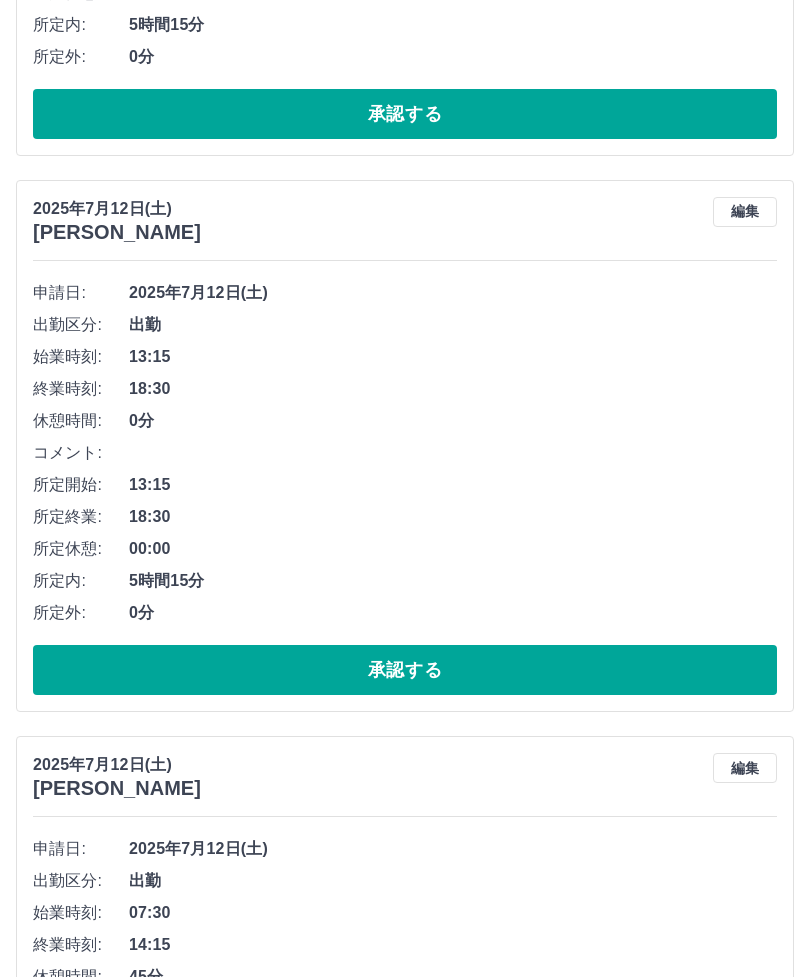 click on "承認する" at bounding box center (405, 670) 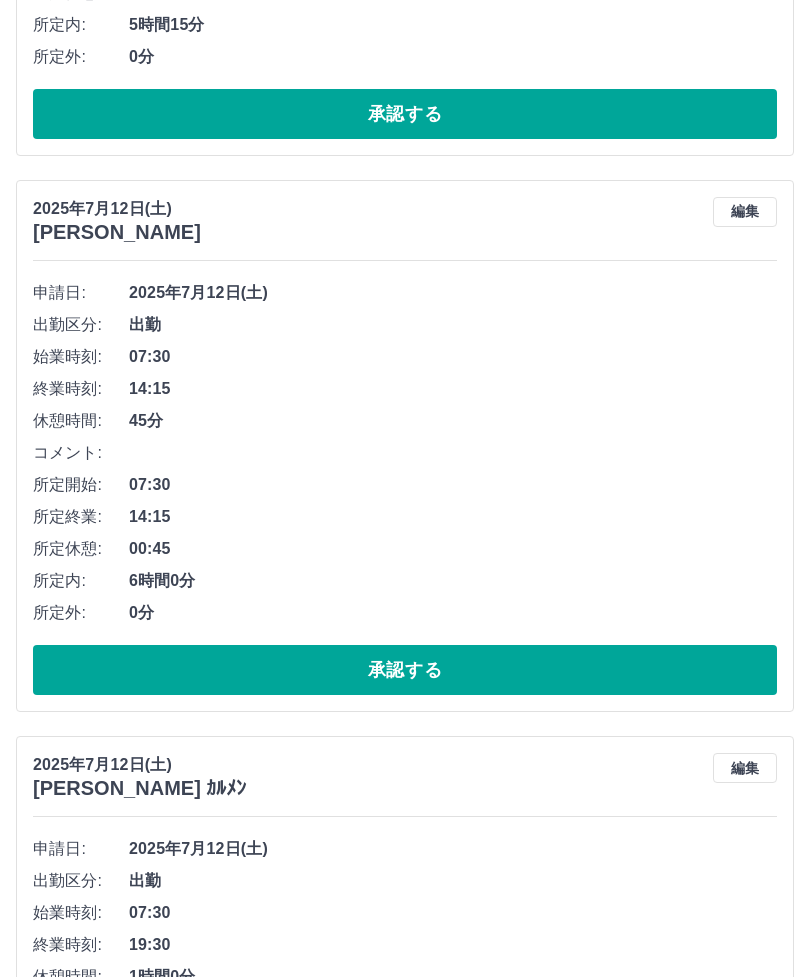 click on "承認する" at bounding box center [405, 670] 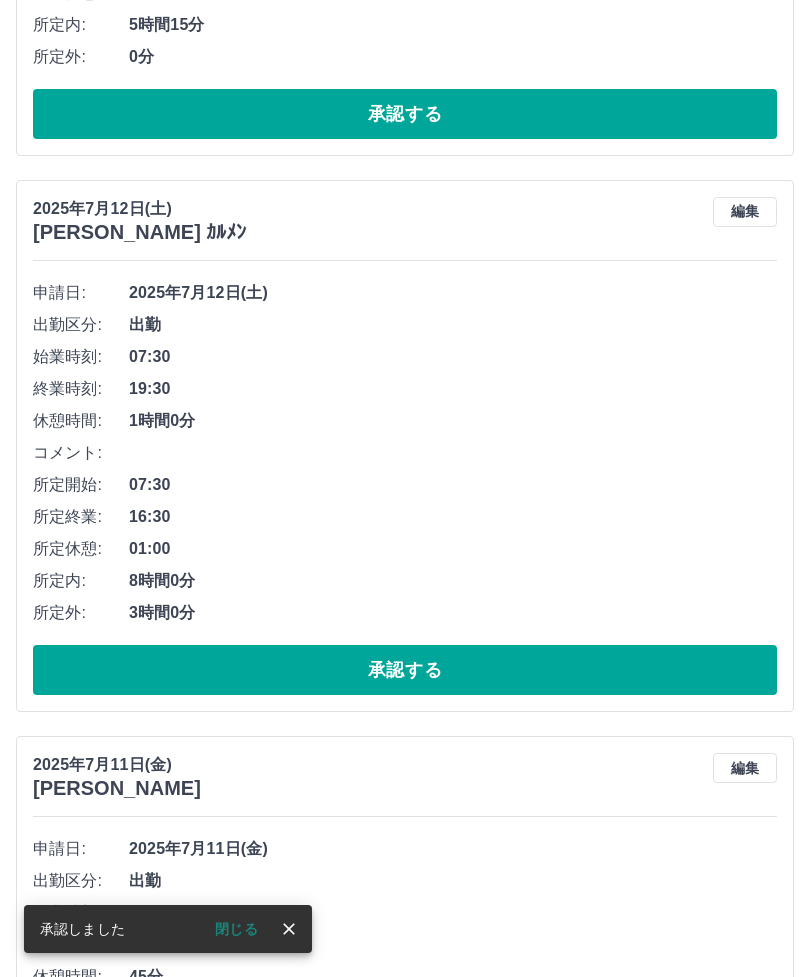 click on "承認する" at bounding box center [405, 670] 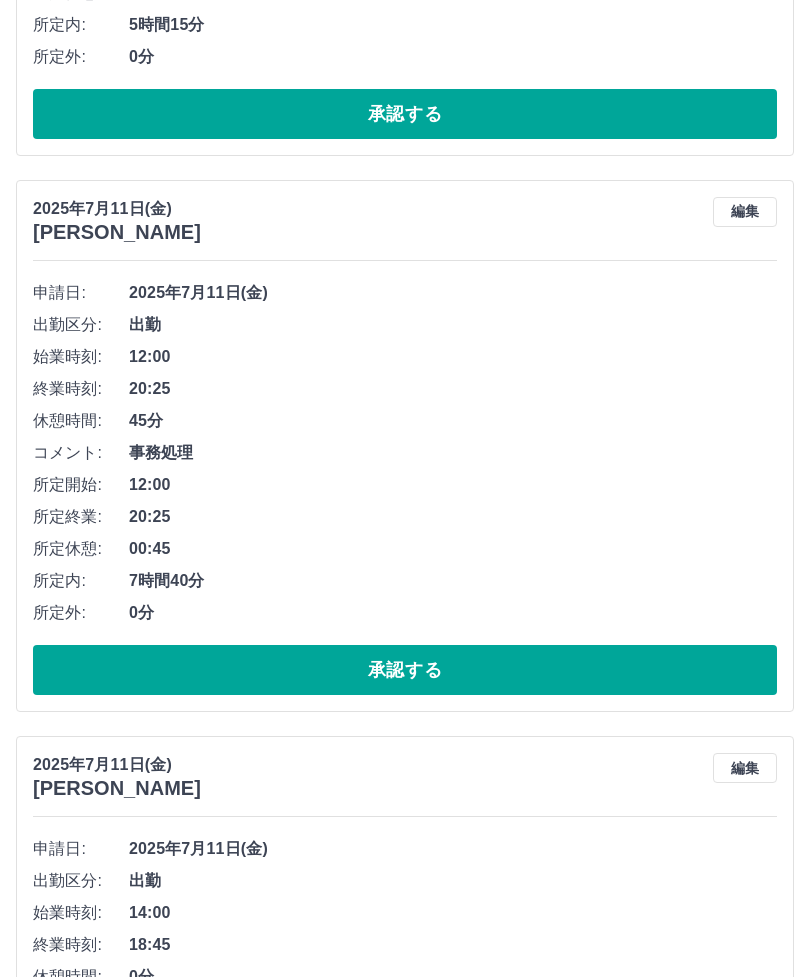 click on "承認する" at bounding box center [405, 670] 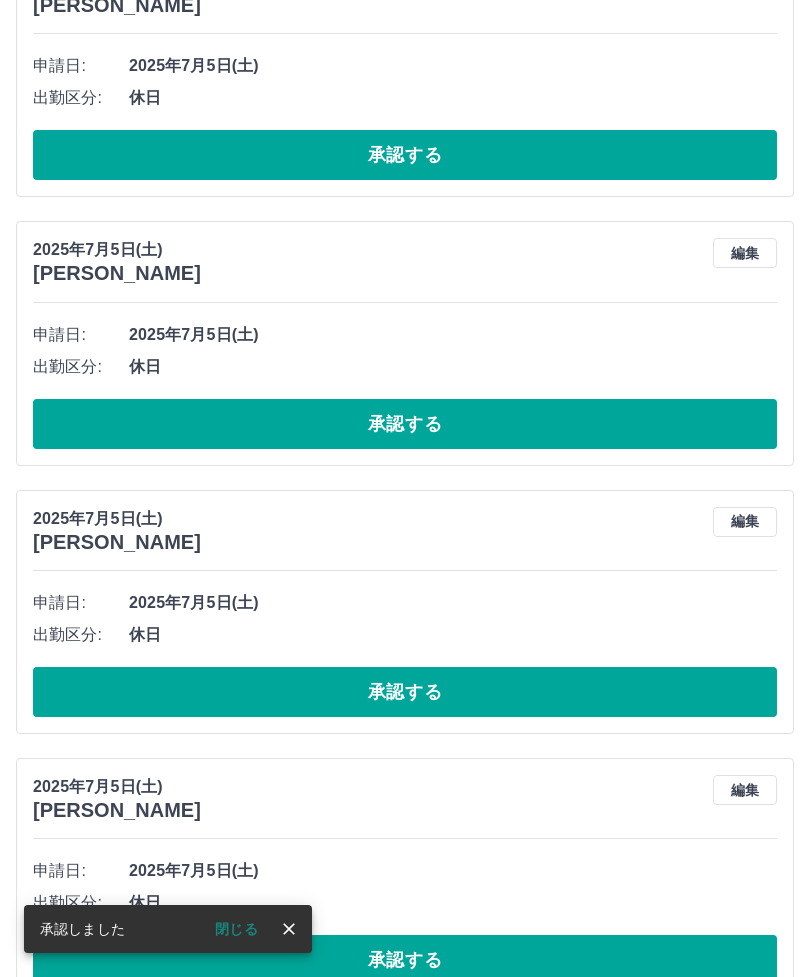 scroll, scrollTop: 4182, scrollLeft: 0, axis: vertical 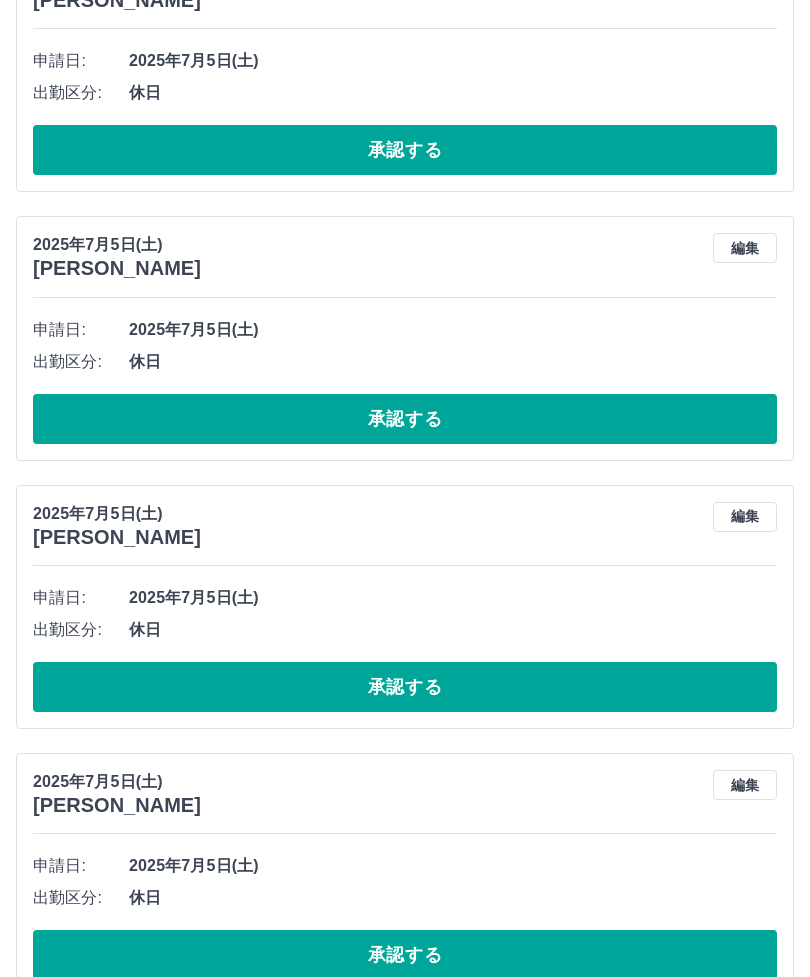 click on "承認する" at bounding box center [405, 687] 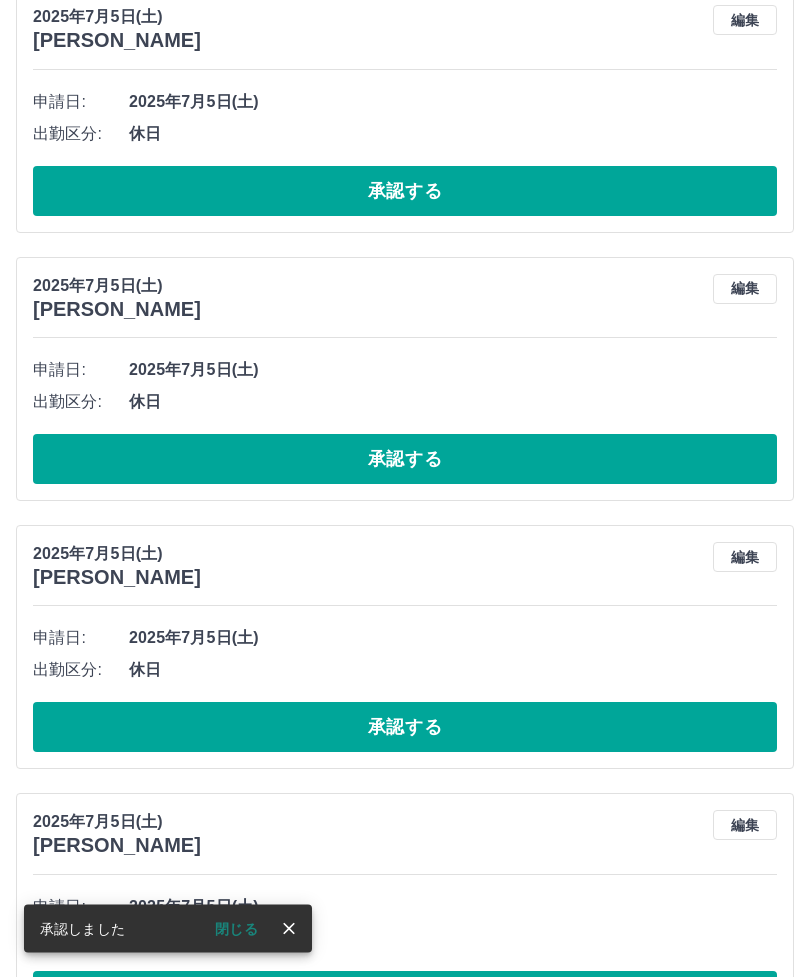 scroll, scrollTop: 4410, scrollLeft: 0, axis: vertical 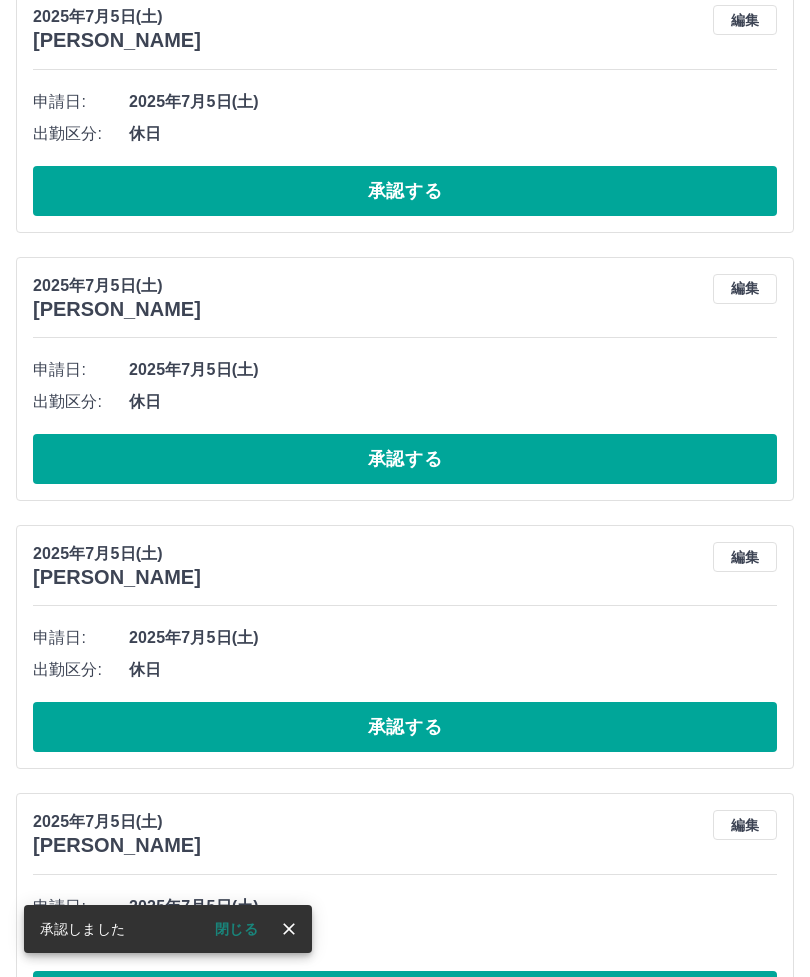 click on "承認する" at bounding box center [405, 727] 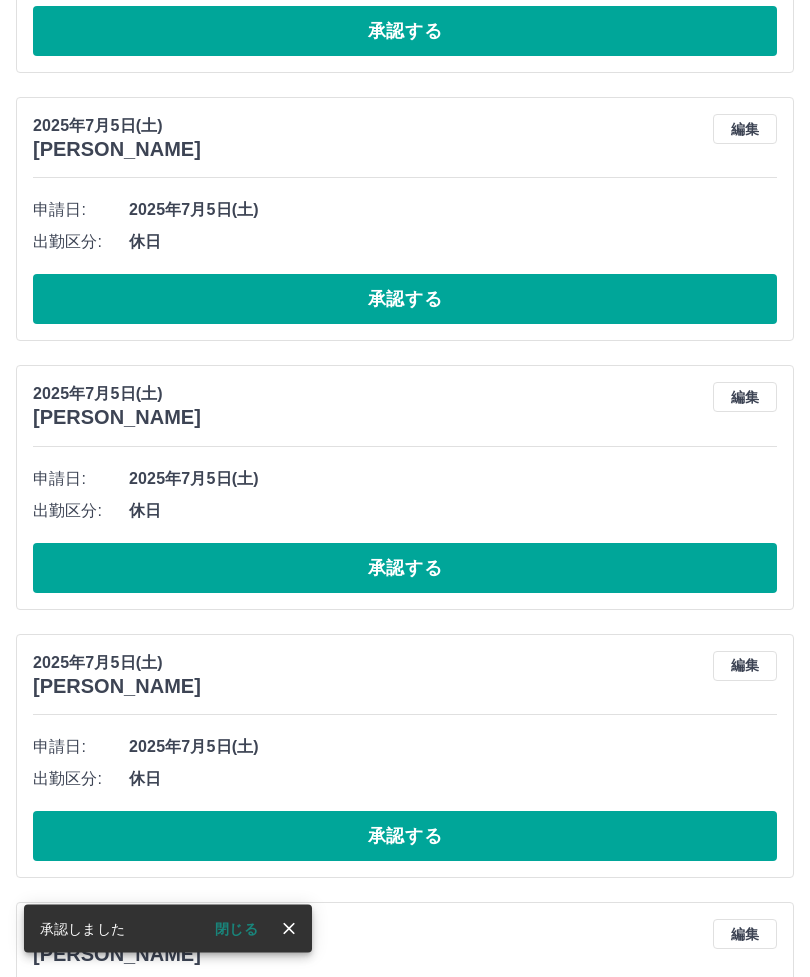 scroll, scrollTop: 4840, scrollLeft: 0, axis: vertical 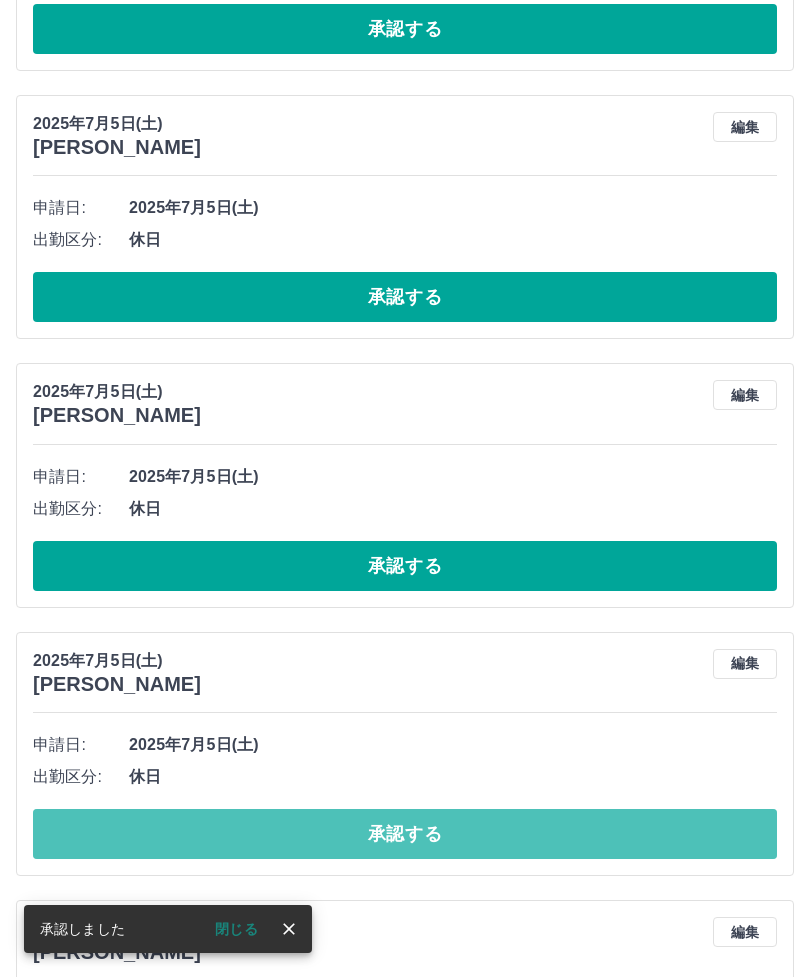 click on "承認する" at bounding box center (405, 834) 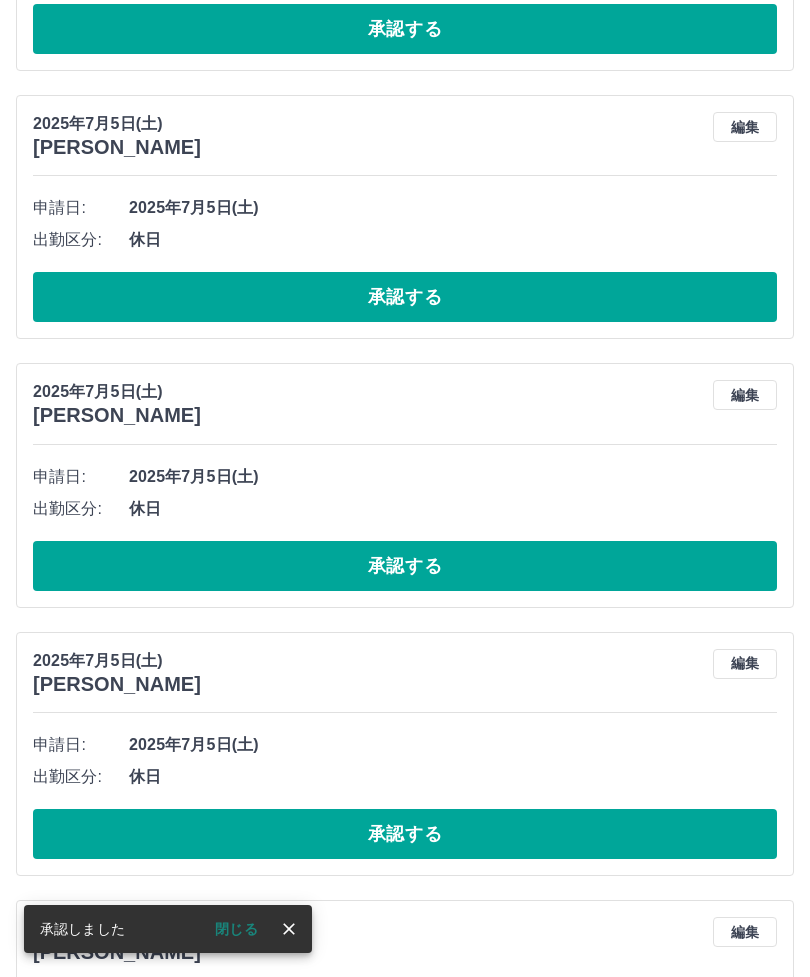 click on "承認する" at bounding box center (405, 834) 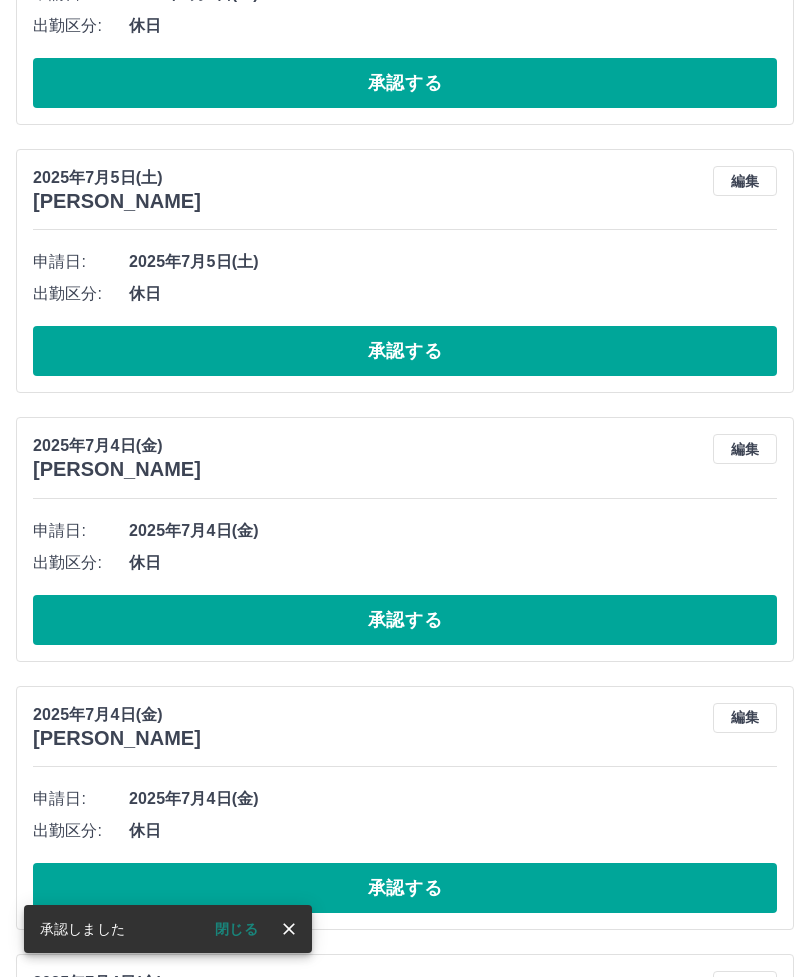scroll, scrollTop: 5597, scrollLeft: 0, axis: vertical 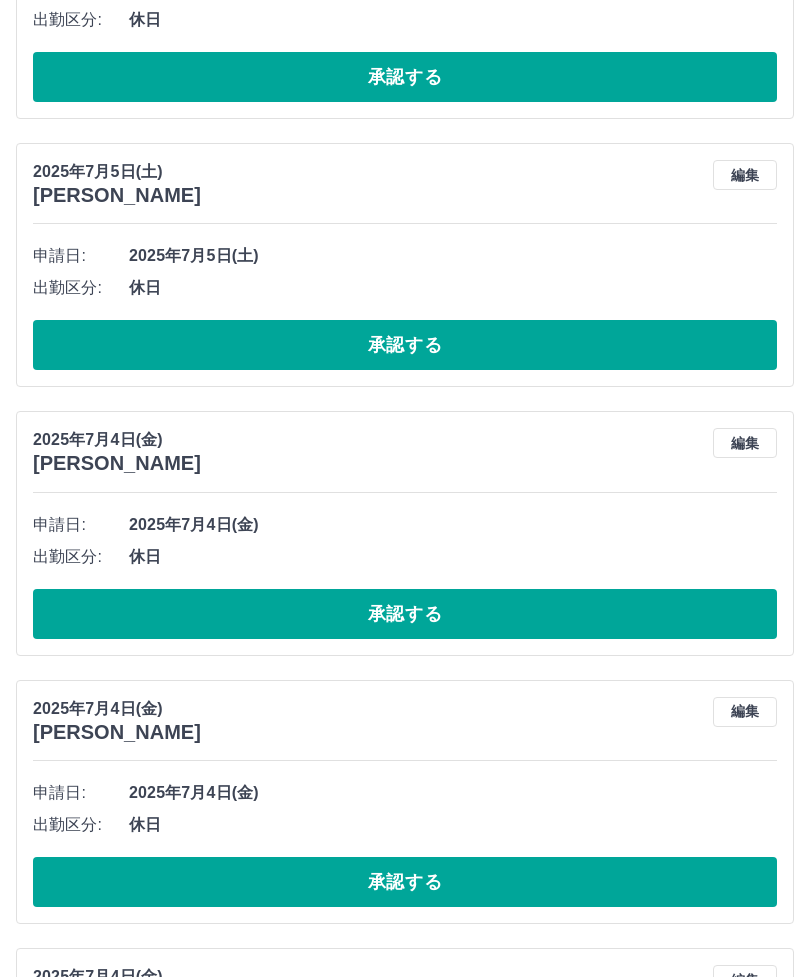 click on "承認する" at bounding box center [405, 882] 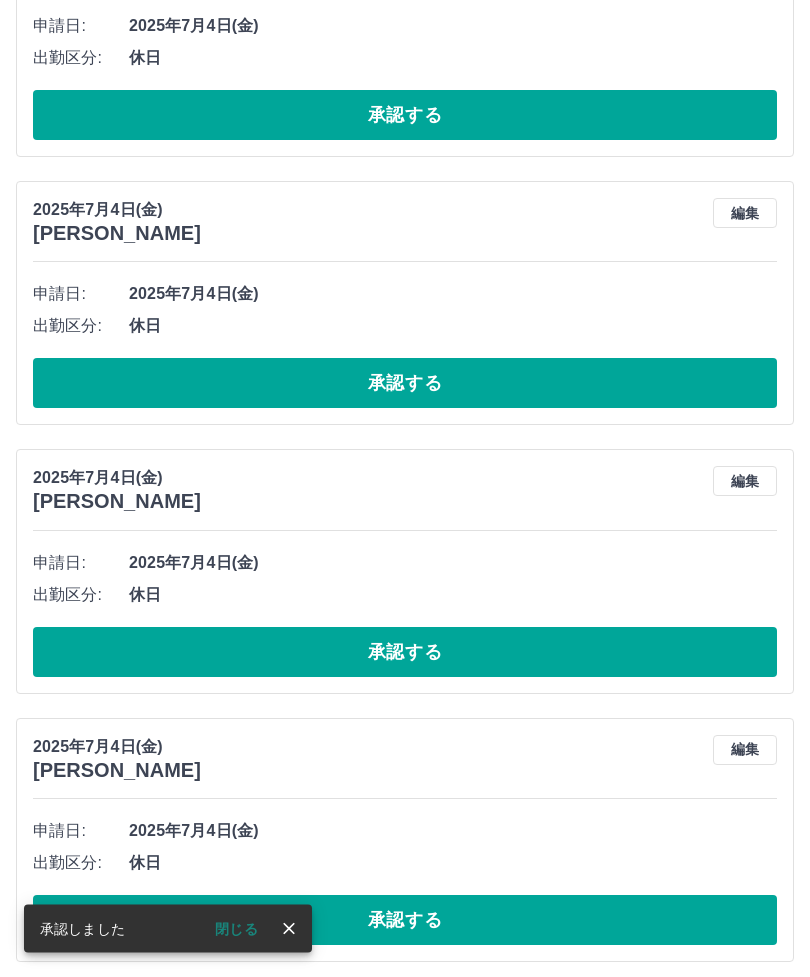 scroll, scrollTop: 6364, scrollLeft: 0, axis: vertical 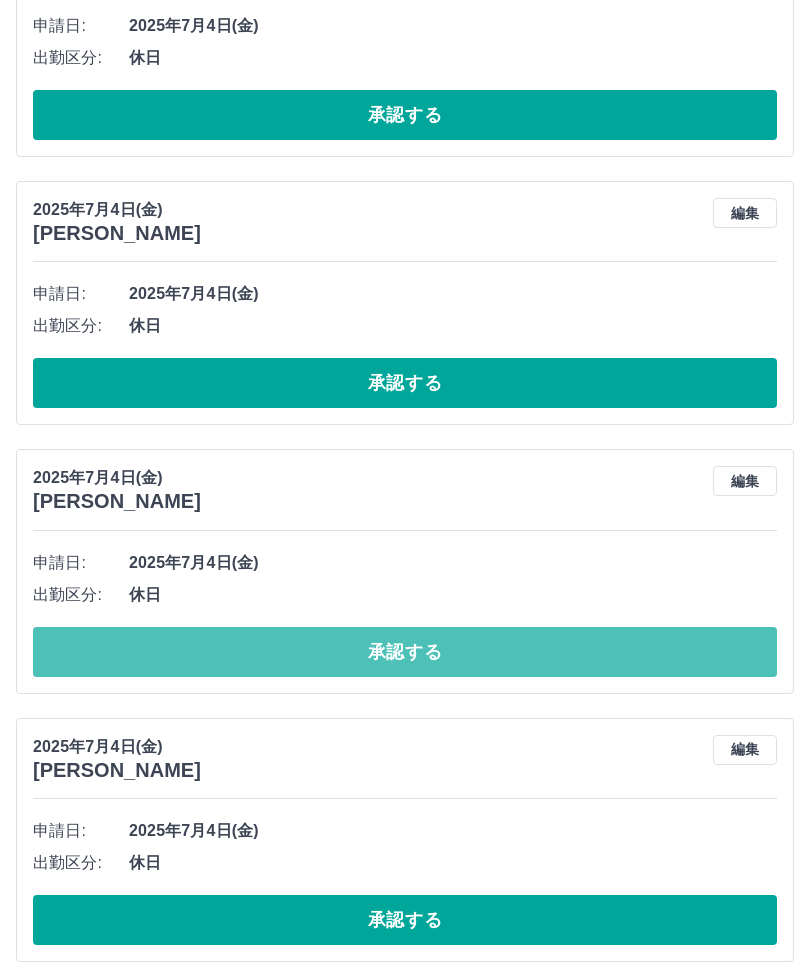 click on "承認する" at bounding box center [405, 652] 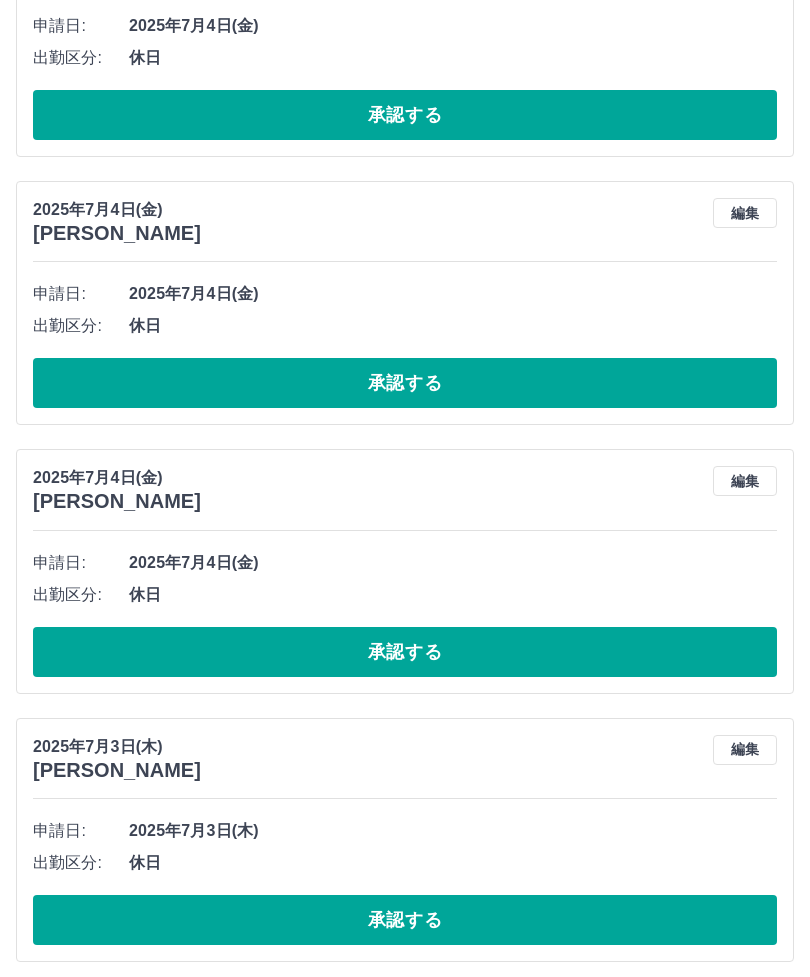 click on "承認する" at bounding box center [405, 652] 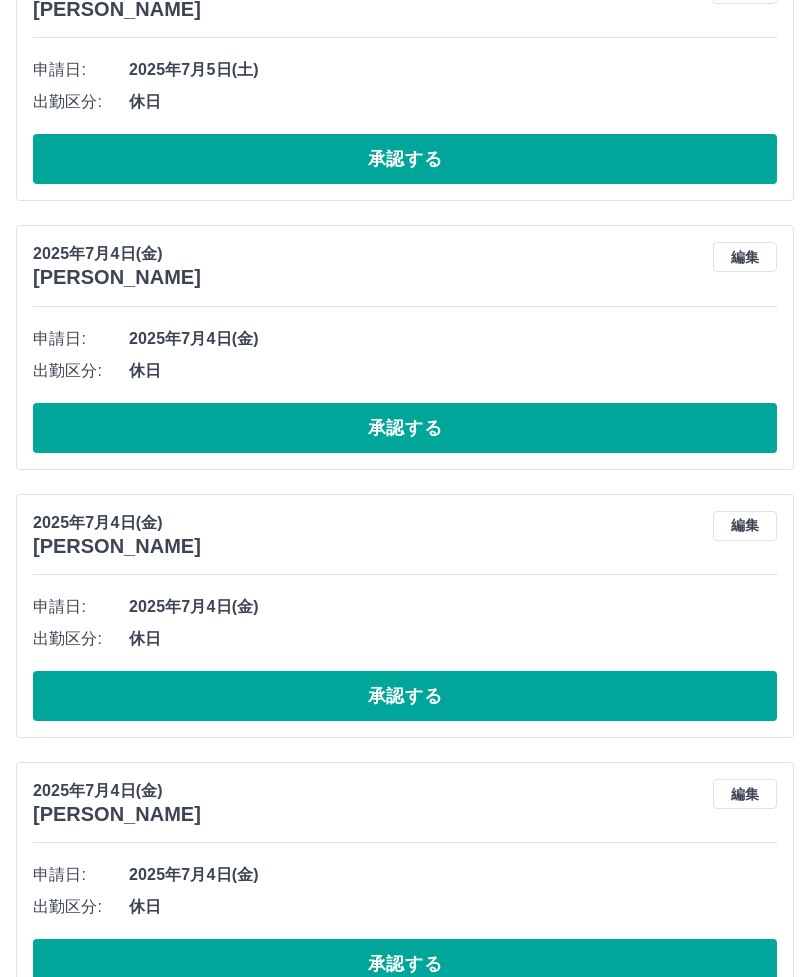 scroll, scrollTop: 5778, scrollLeft: 0, axis: vertical 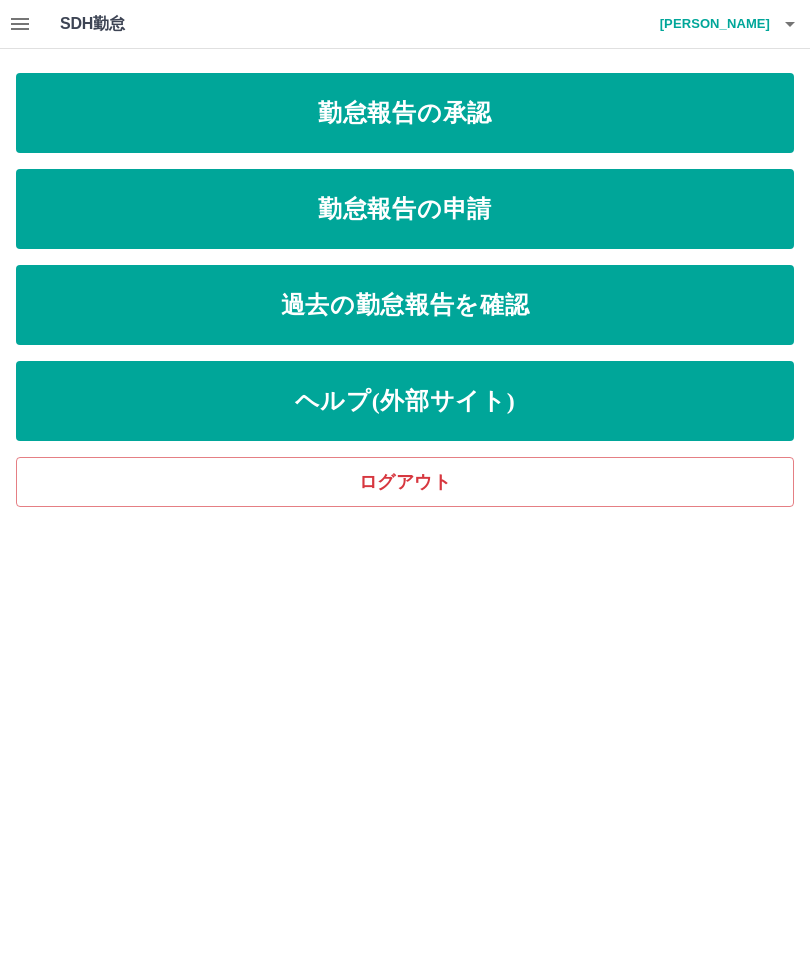 click on "勤怠報告の申請" at bounding box center (405, 209) 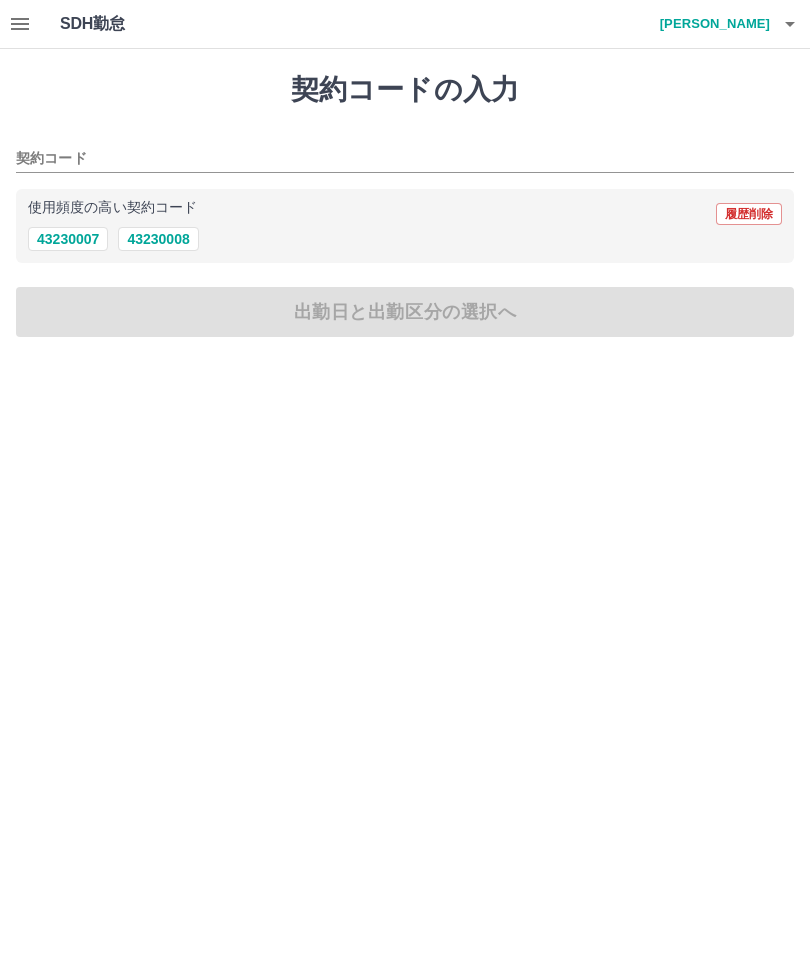 click on "43230007" at bounding box center [68, 239] 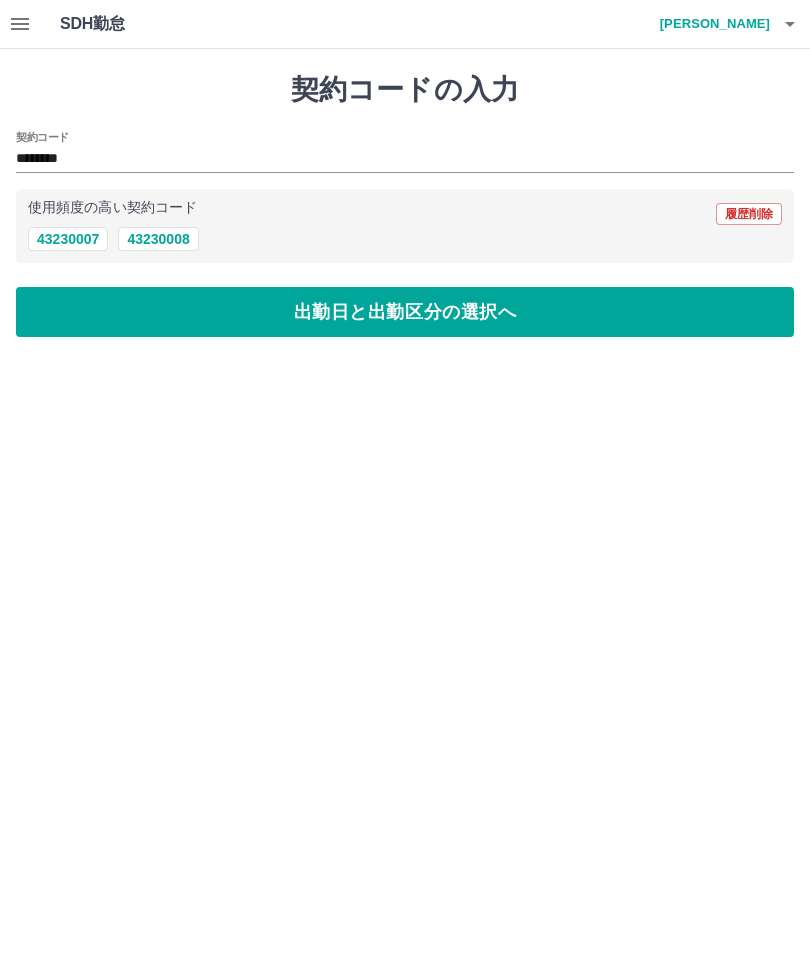 click on "出勤日と出勤区分の選択へ" at bounding box center [405, 312] 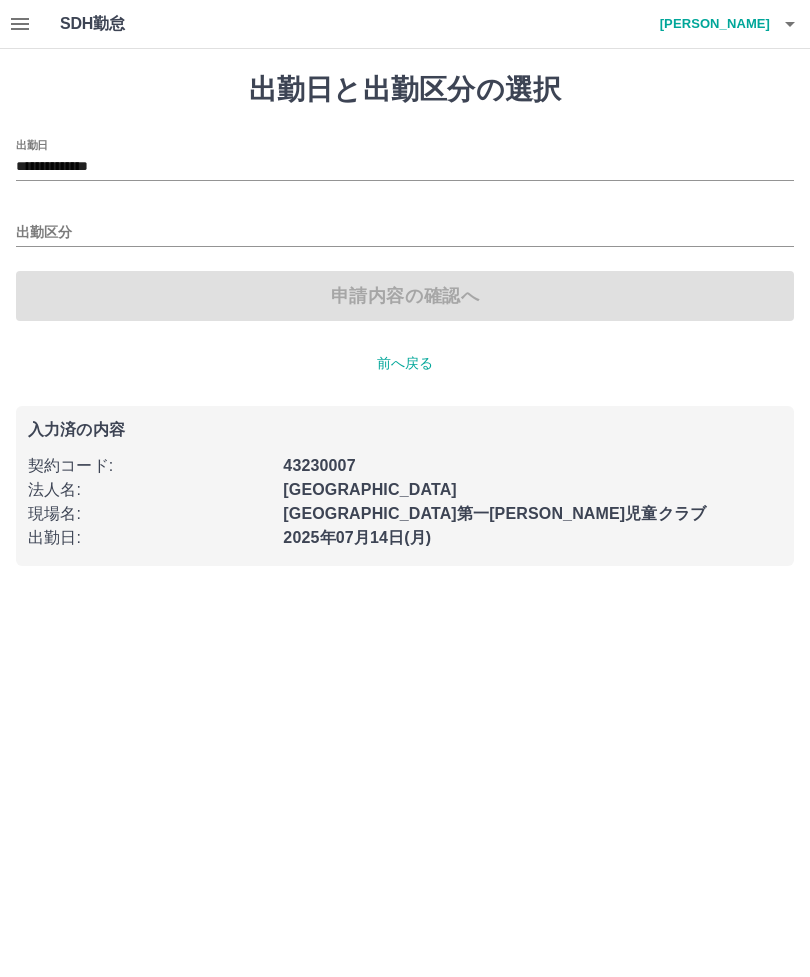 click on "出勤区分" at bounding box center [405, 233] 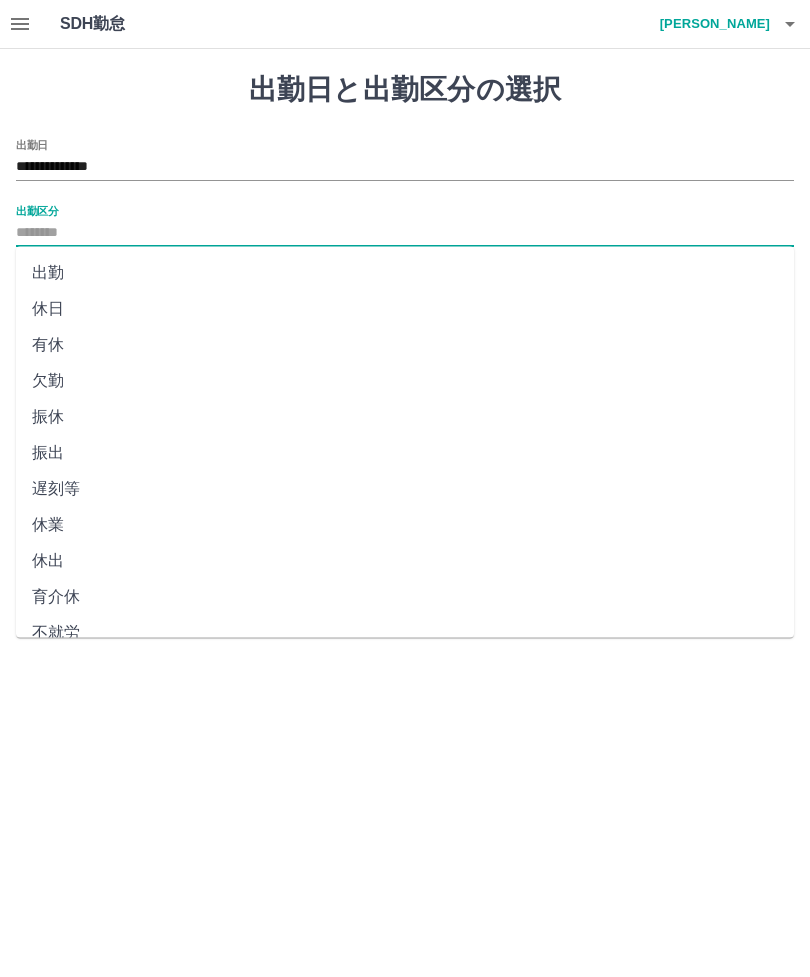 click on "出勤" at bounding box center [405, 273] 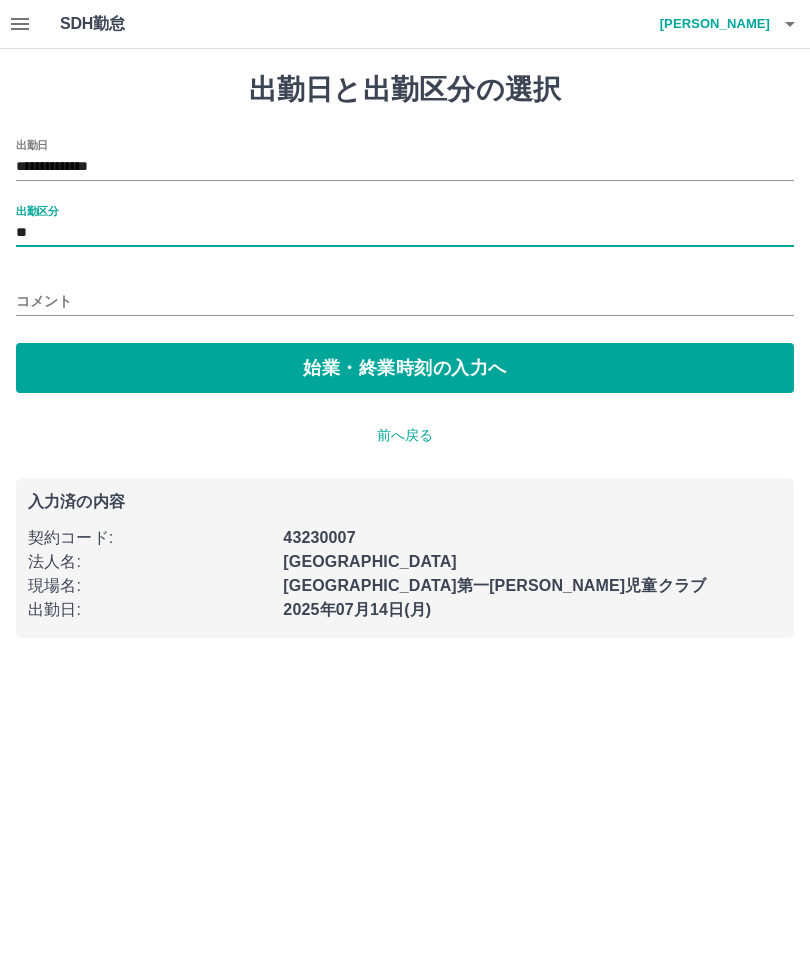 click on "コメント" at bounding box center [405, 301] 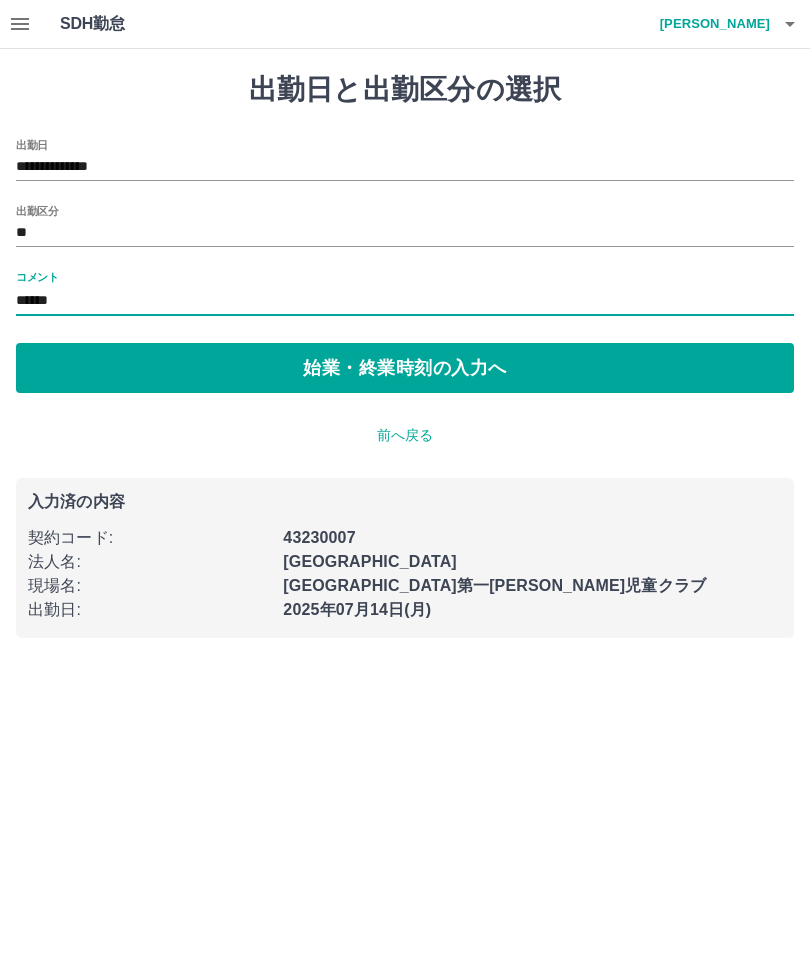 type on "******" 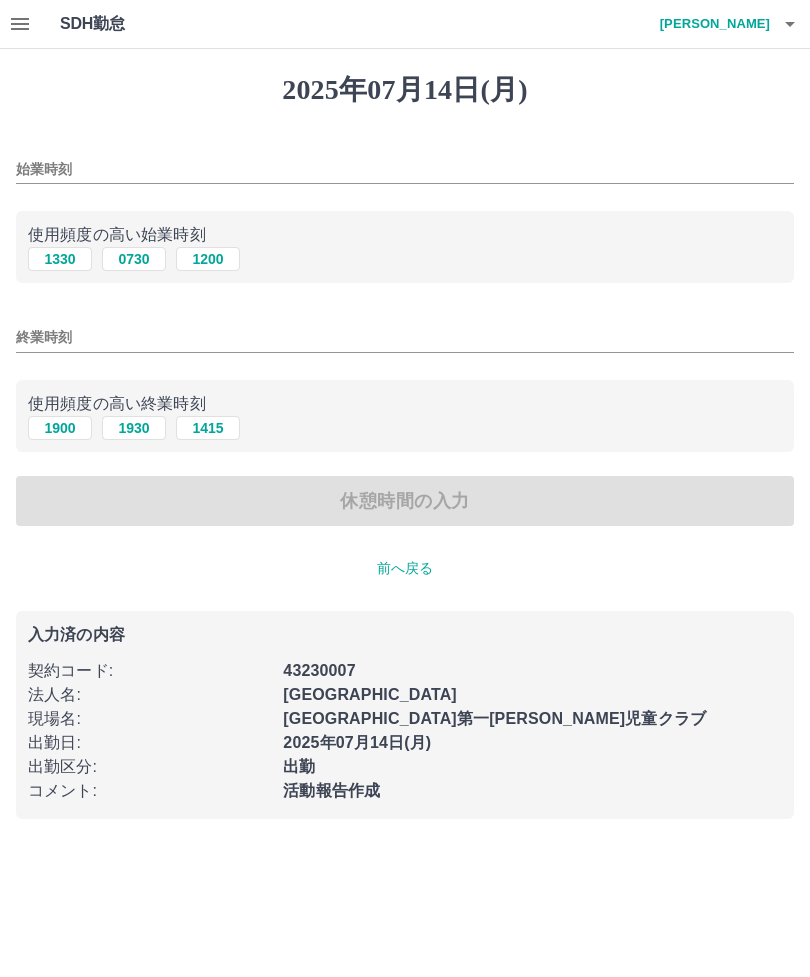 click on "始業時刻" at bounding box center [405, 169] 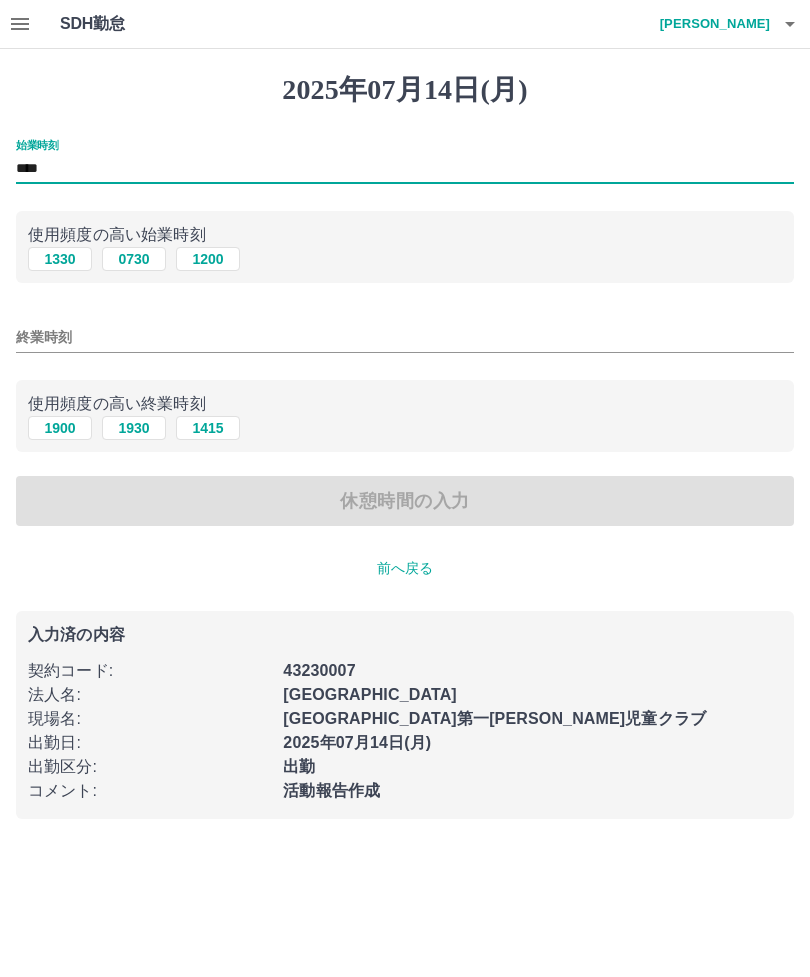 type on "****" 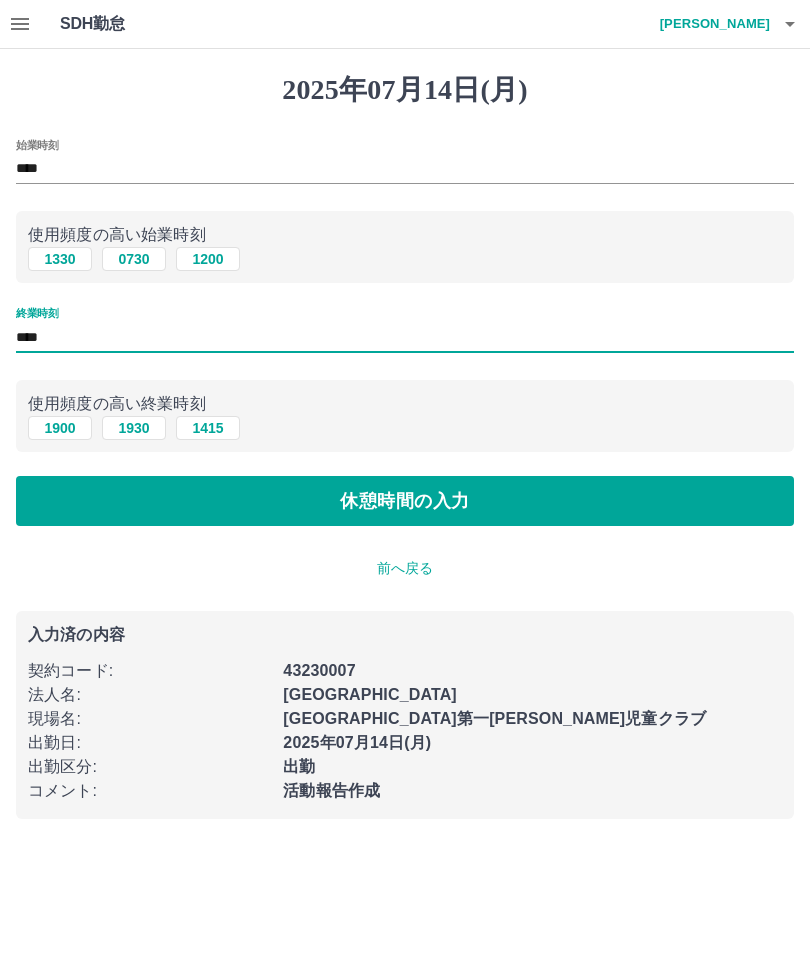 type on "****" 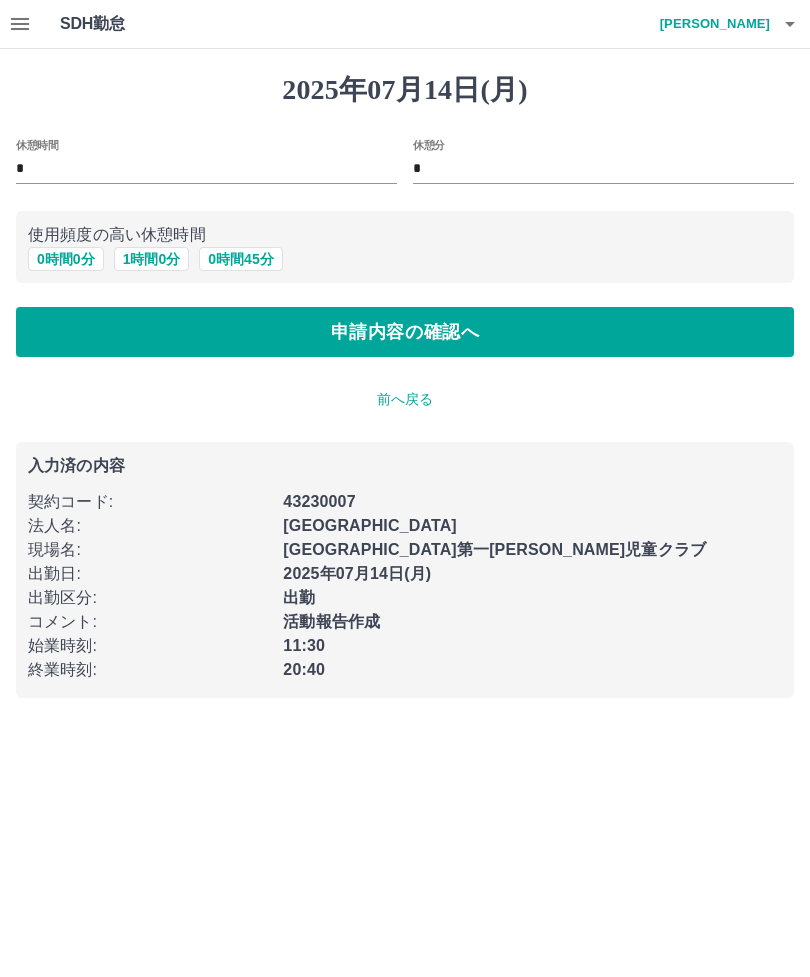 click on "1 時間 0 分" at bounding box center [152, 259] 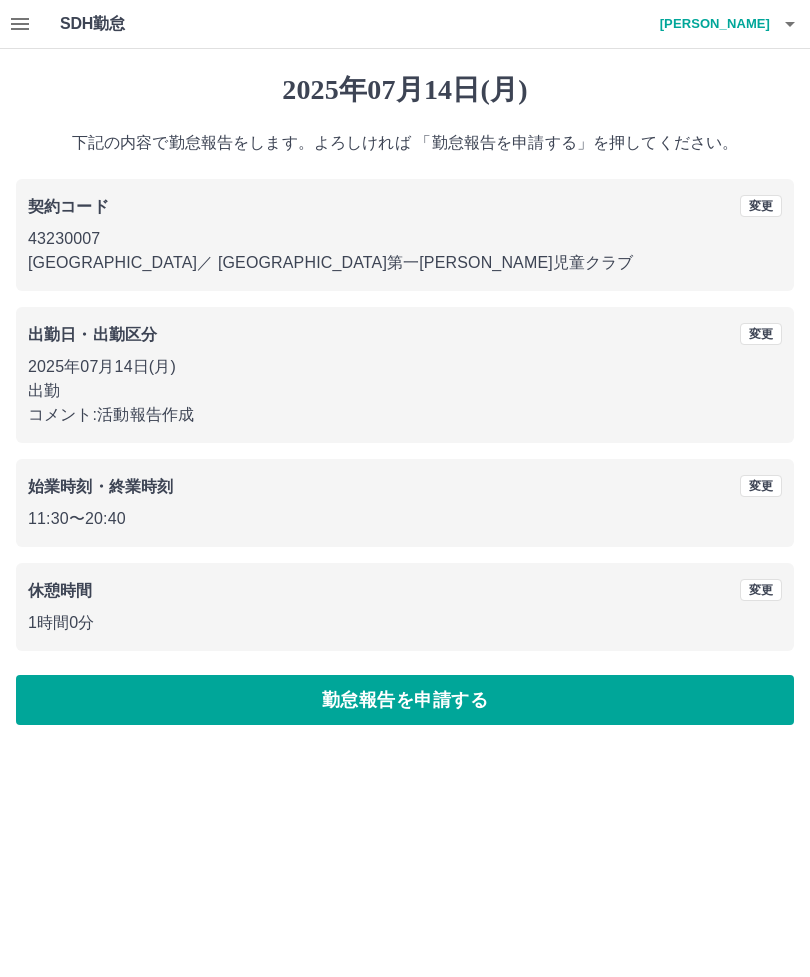 click on "勤怠報告を申請する" at bounding box center (405, 700) 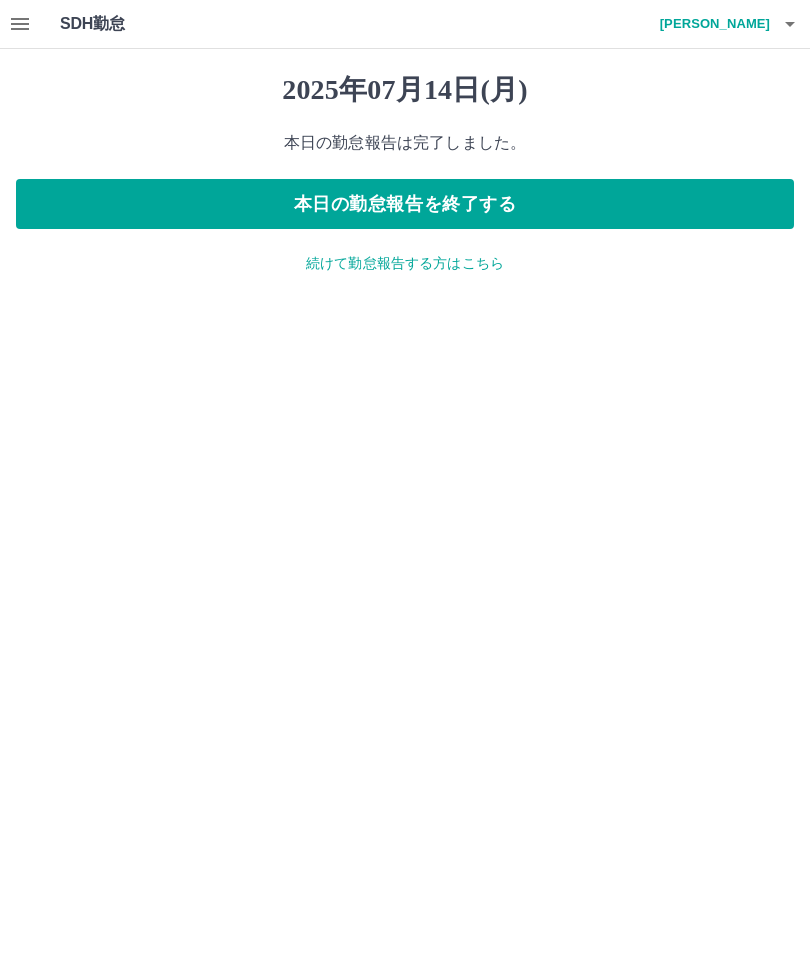 click on "本日の勤怠報告を終了する" at bounding box center [405, 204] 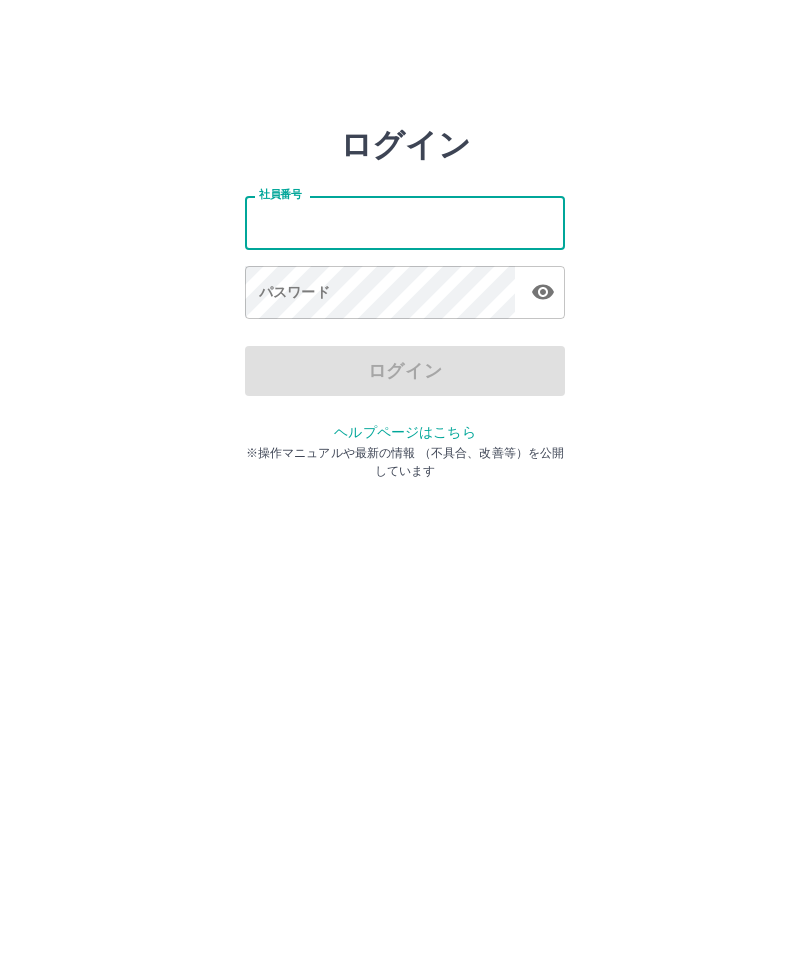 scroll, scrollTop: 0, scrollLeft: 0, axis: both 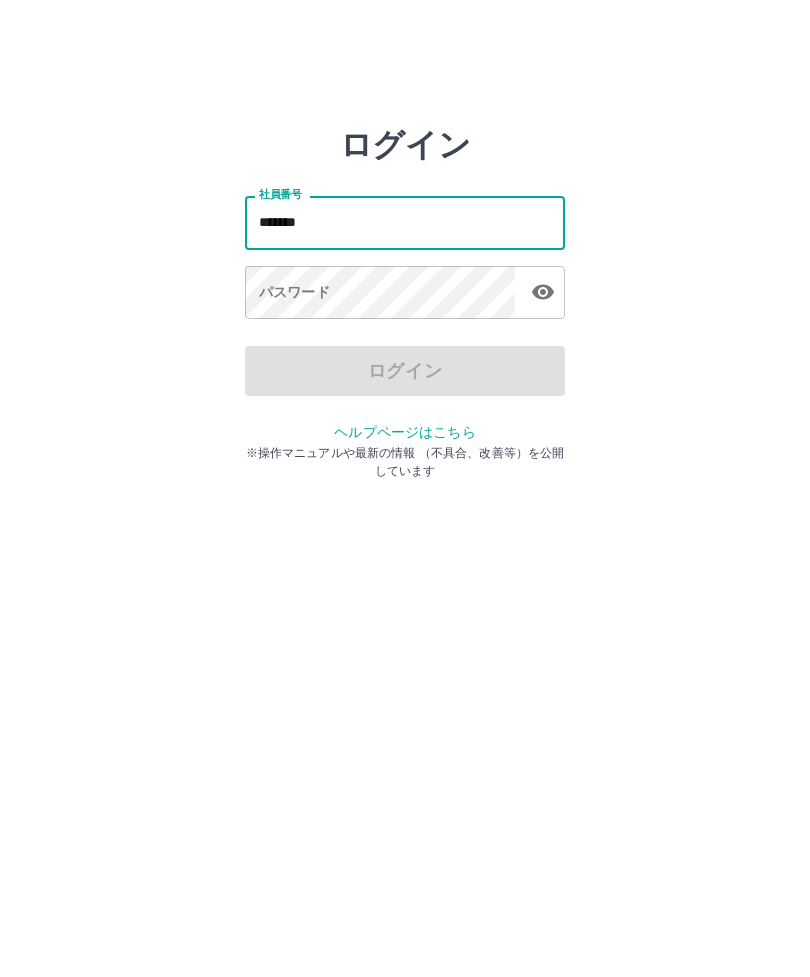 type on "*******" 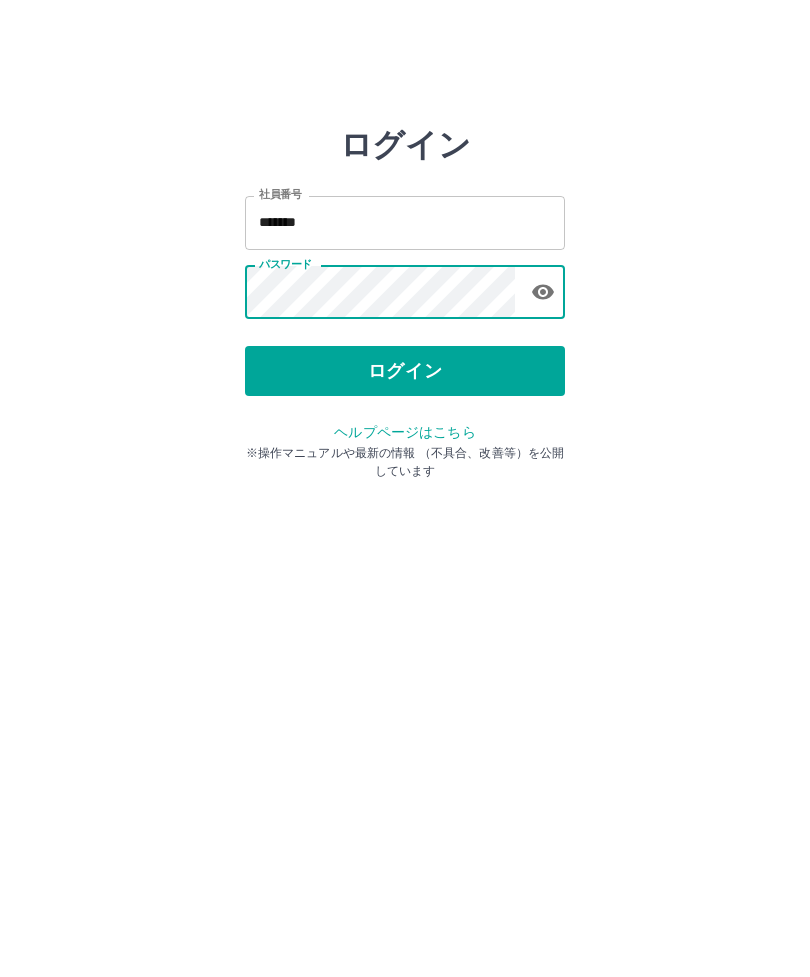 click on "ログイン" at bounding box center [405, 371] 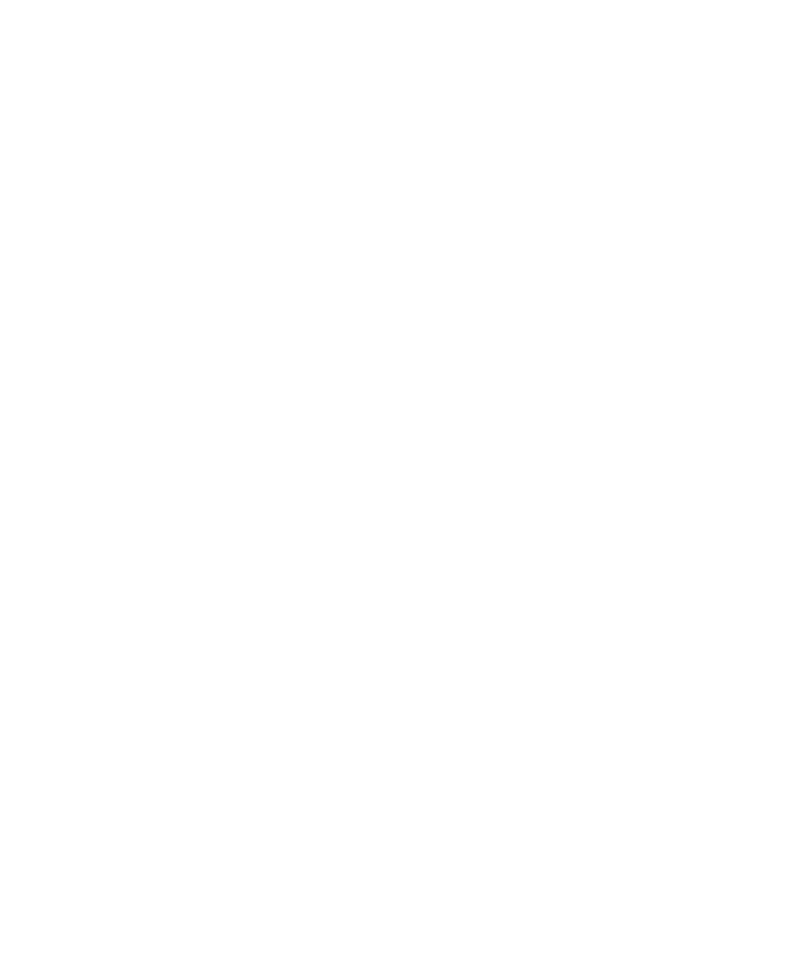 scroll, scrollTop: 0, scrollLeft: 0, axis: both 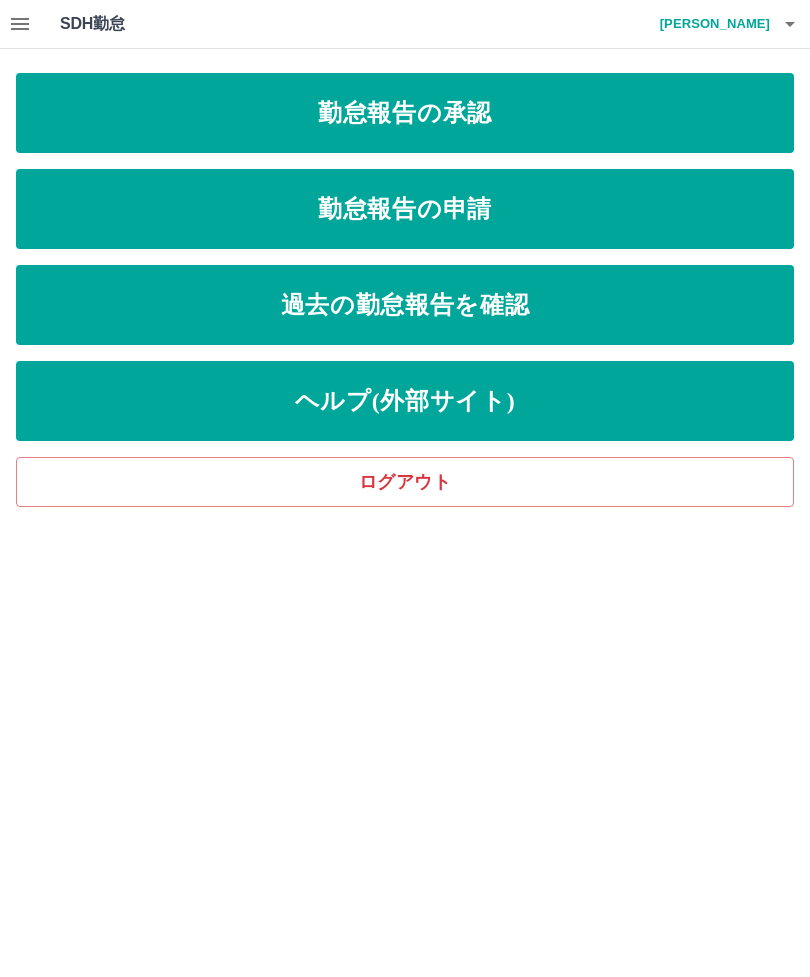 click on "勤怠報告の承認" at bounding box center (405, 113) 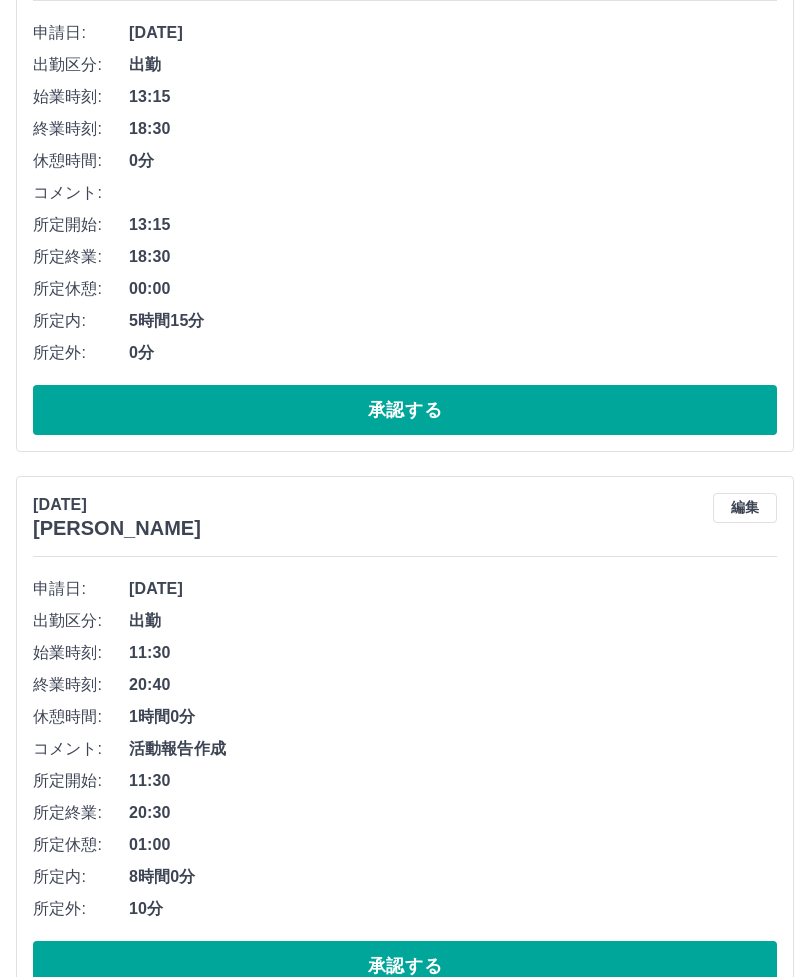 scroll, scrollTop: 3101, scrollLeft: 0, axis: vertical 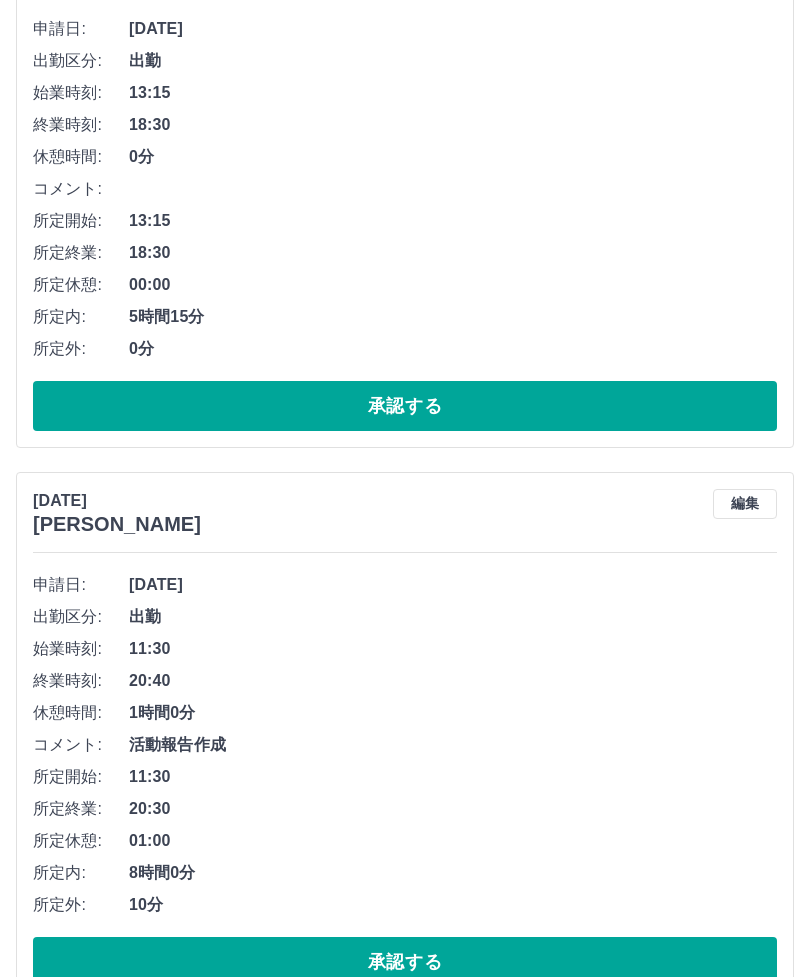 click on "編集" at bounding box center (745, 505) 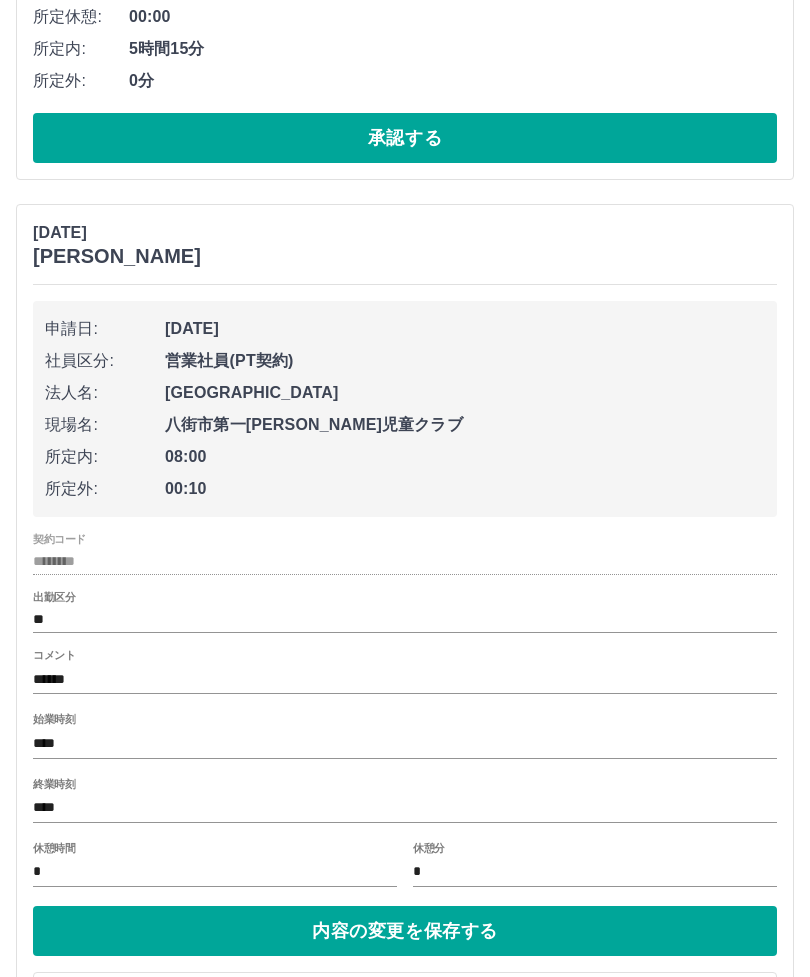 scroll, scrollTop: 3382, scrollLeft: 0, axis: vertical 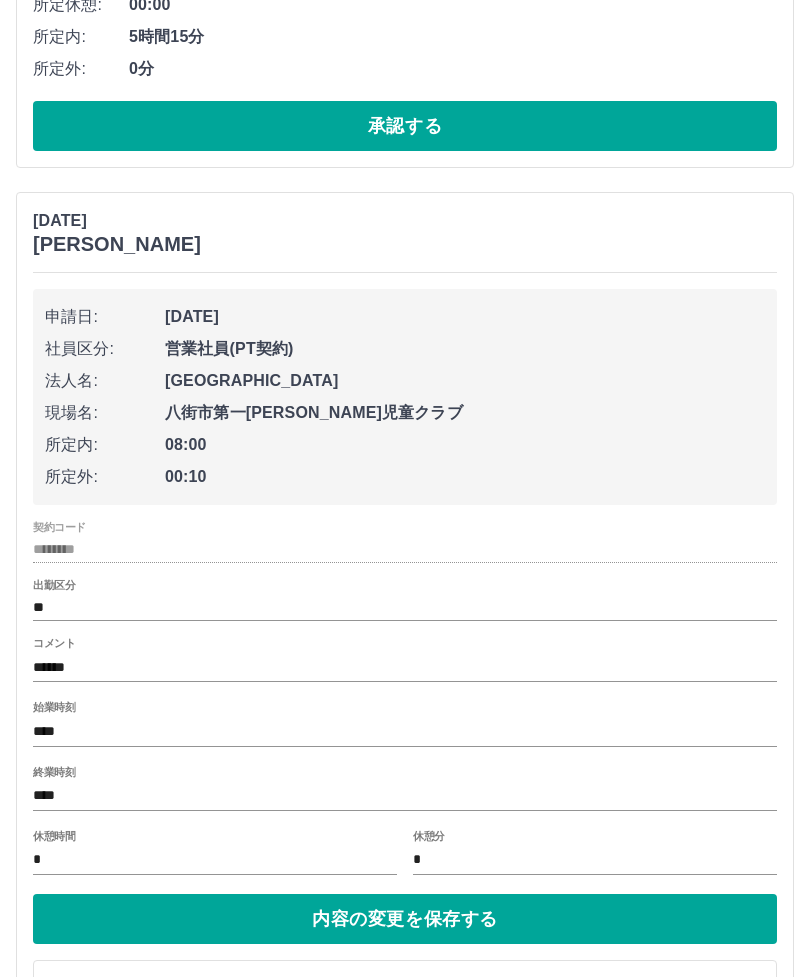 click on "****" at bounding box center [405, 796] 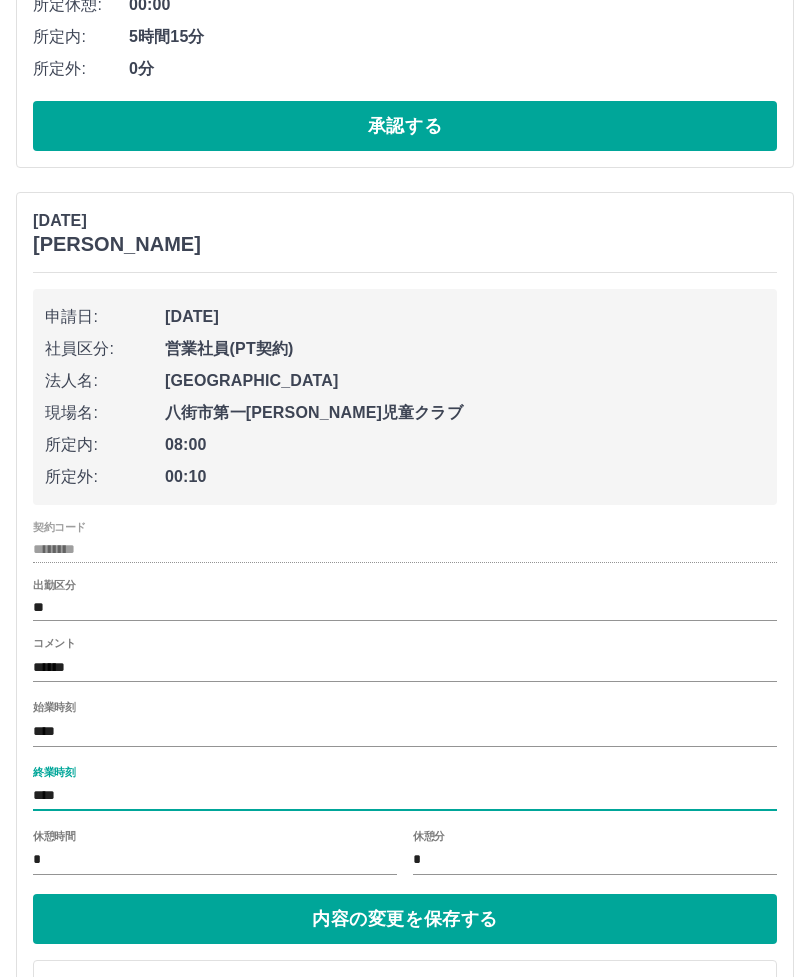 scroll, scrollTop: 3492, scrollLeft: 0, axis: vertical 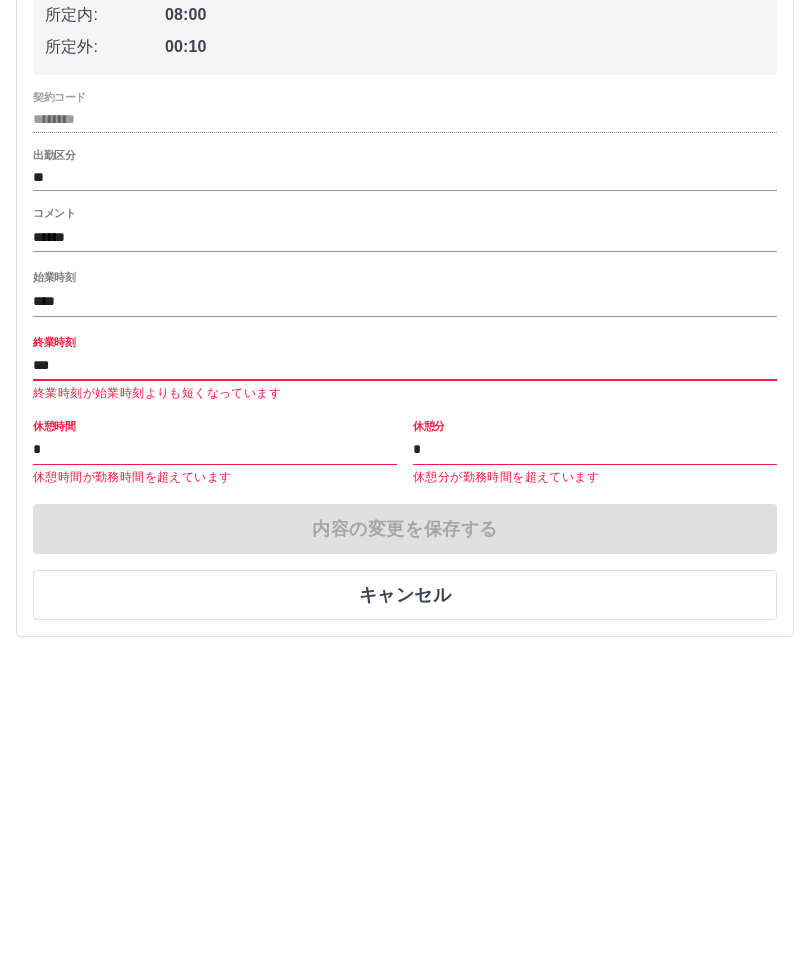 type on "****" 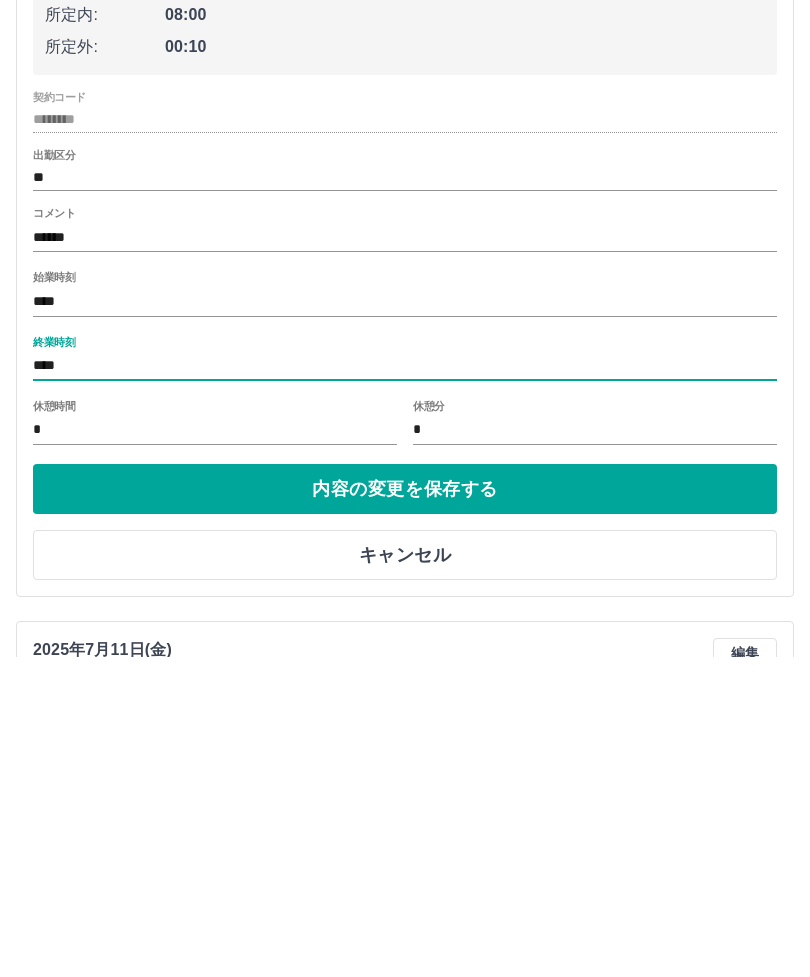 click on "内容の変更を保存する" at bounding box center [405, 809] 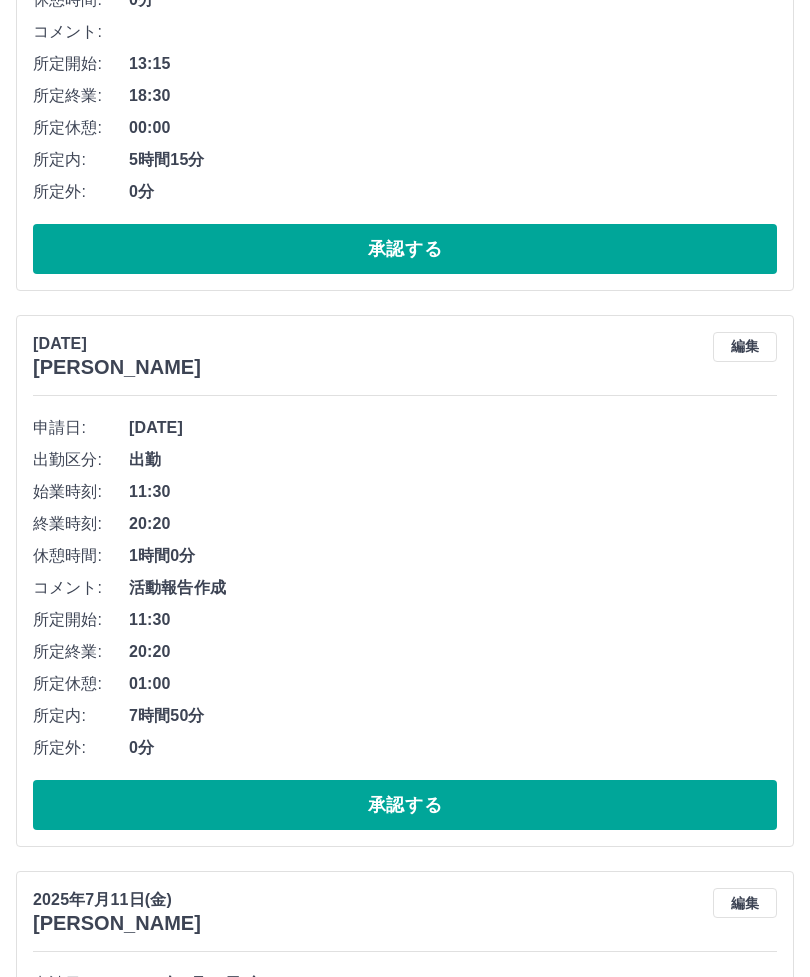 scroll, scrollTop: 3259, scrollLeft: 0, axis: vertical 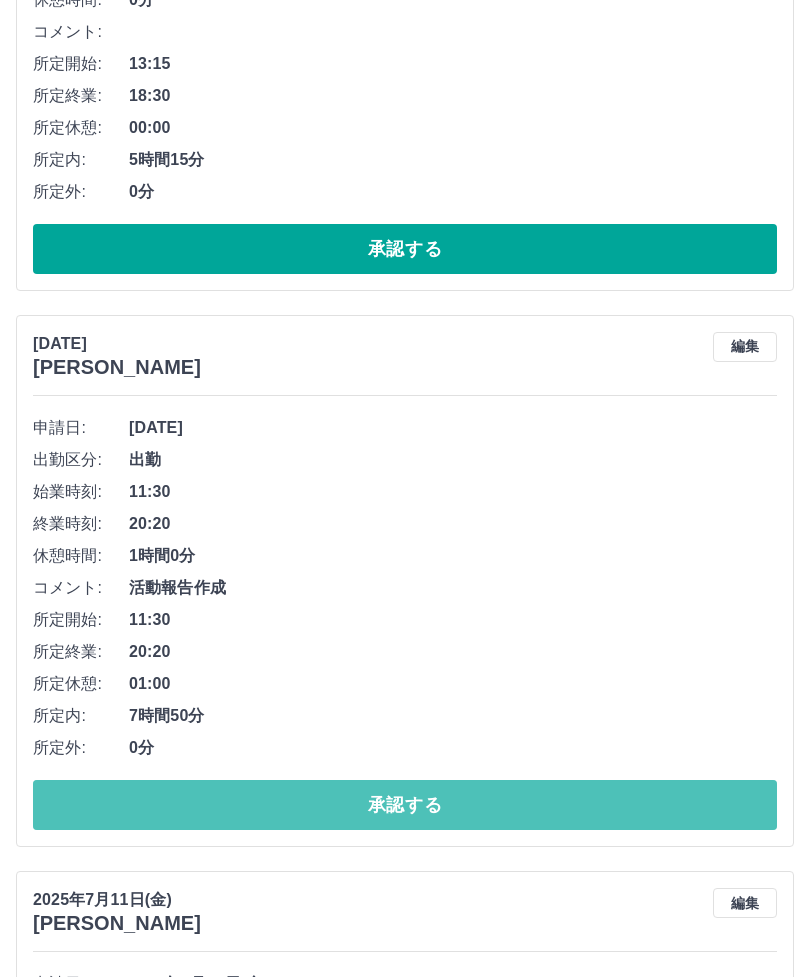 click on "承認する" at bounding box center (405, 805) 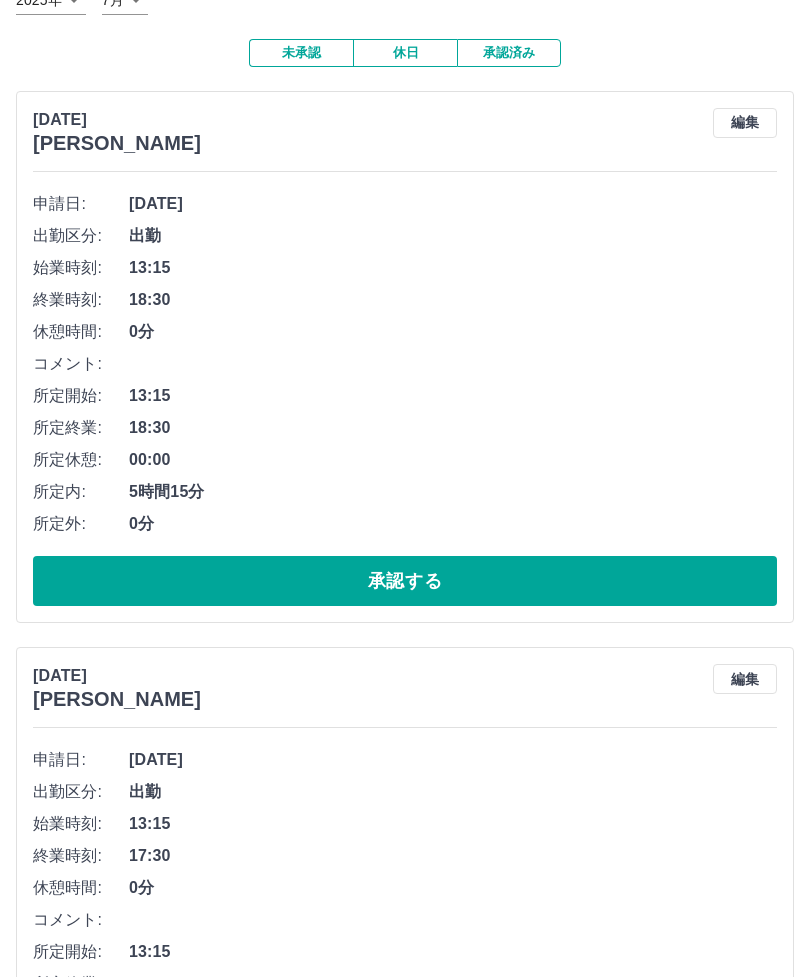 scroll, scrollTop: 0, scrollLeft: 0, axis: both 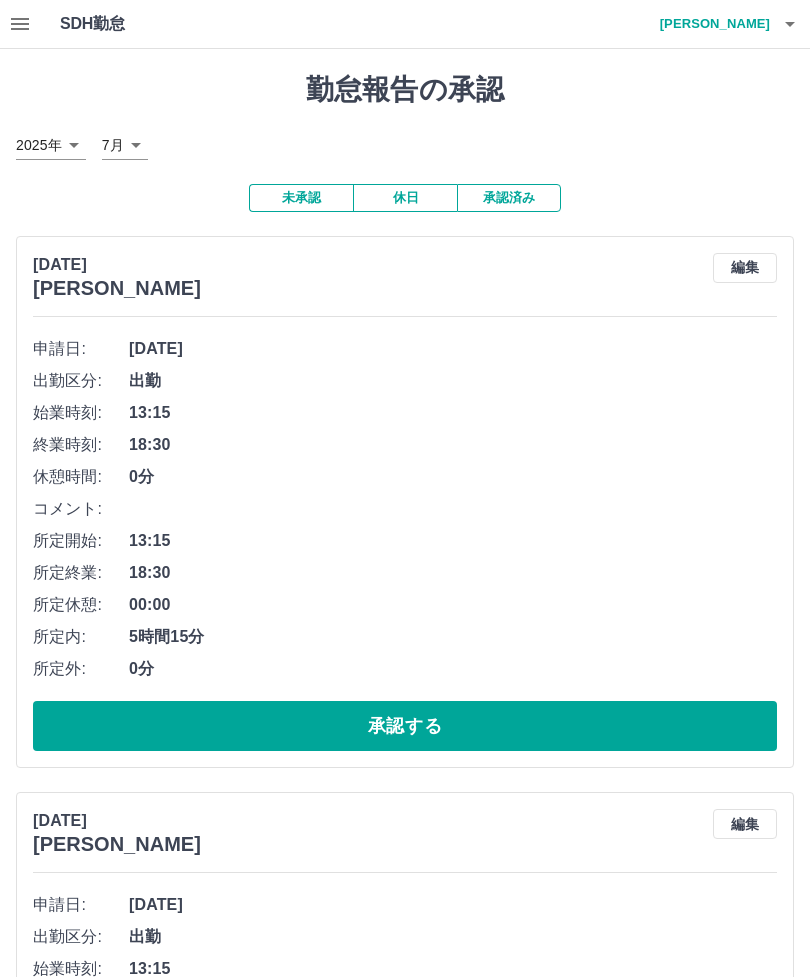 click on "三浦　眞由美" at bounding box center (710, 24) 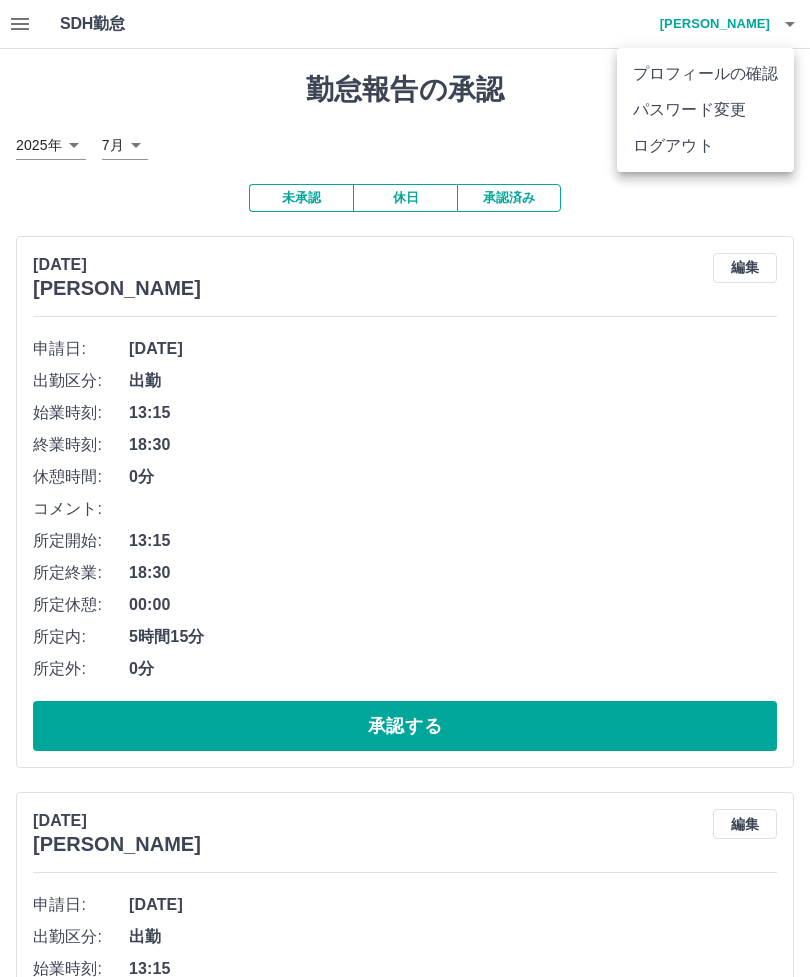 click on "ログアウト" at bounding box center [705, 146] 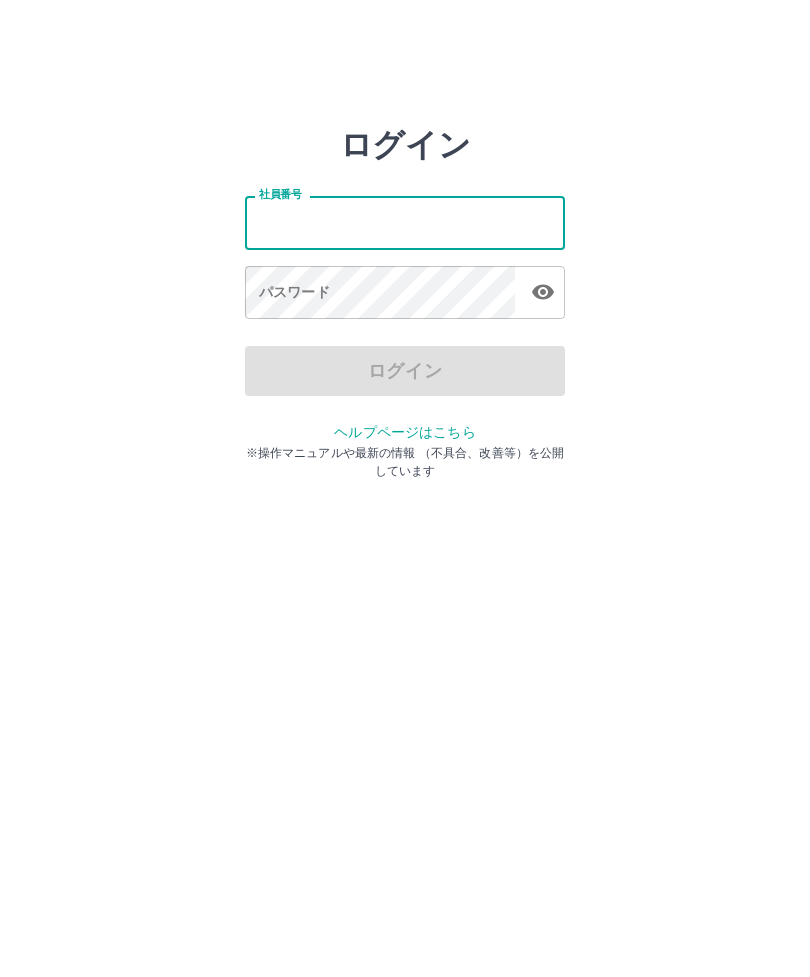 scroll, scrollTop: 0, scrollLeft: 0, axis: both 